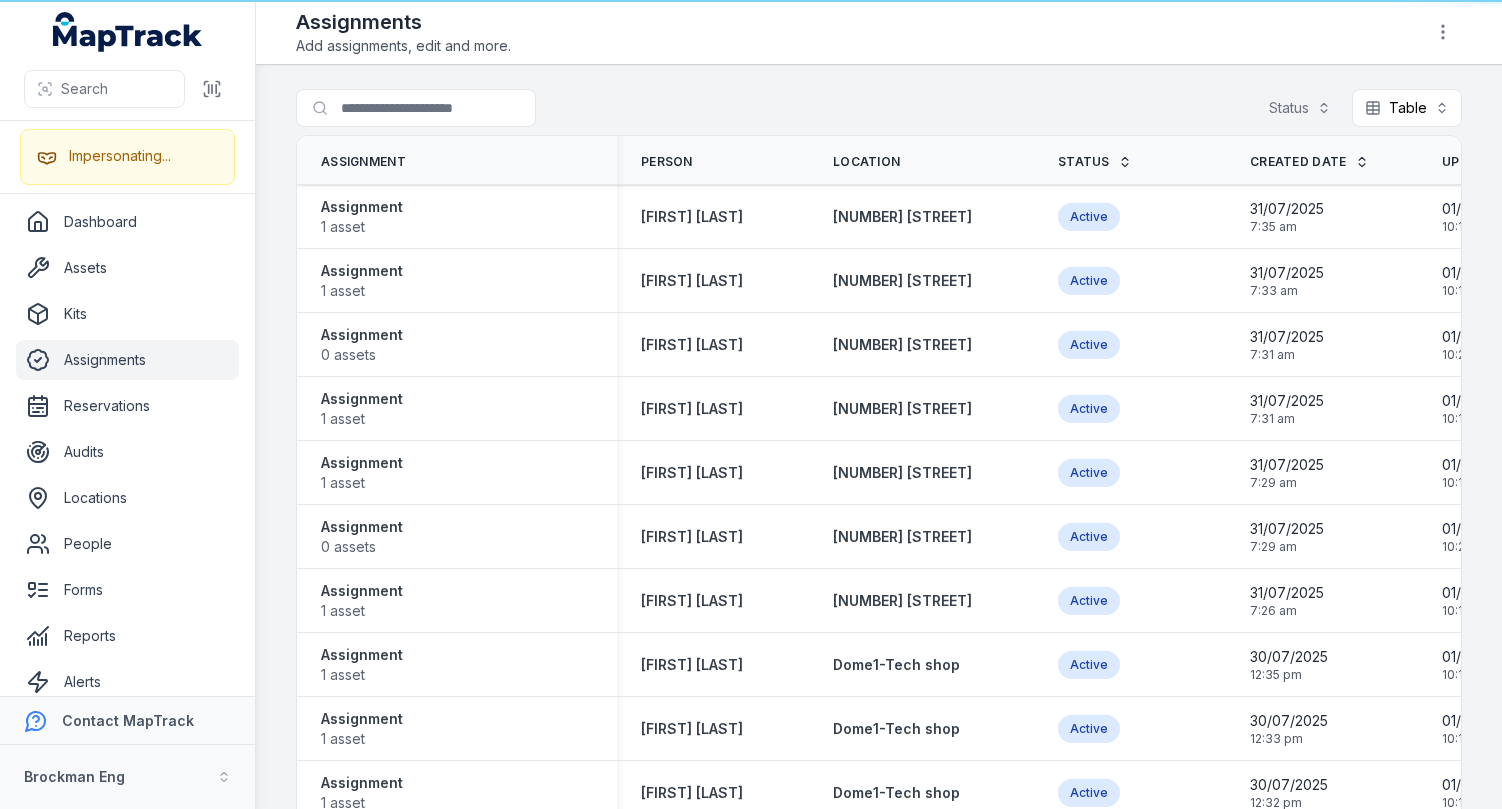 scroll, scrollTop: 0, scrollLeft: 0, axis: both 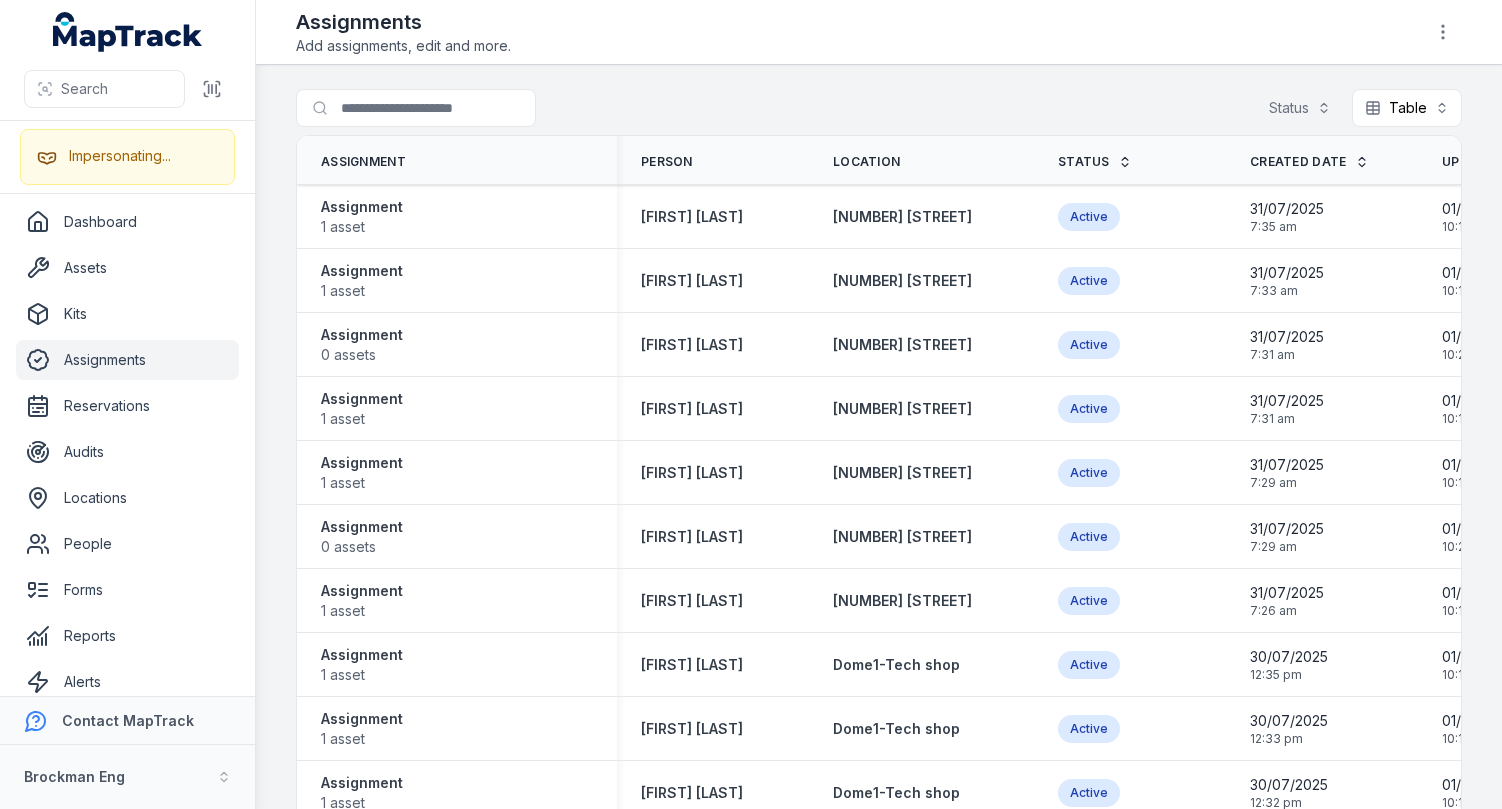 click on "Search for  assignments Status Table *****" at bounding box center [879, 112] 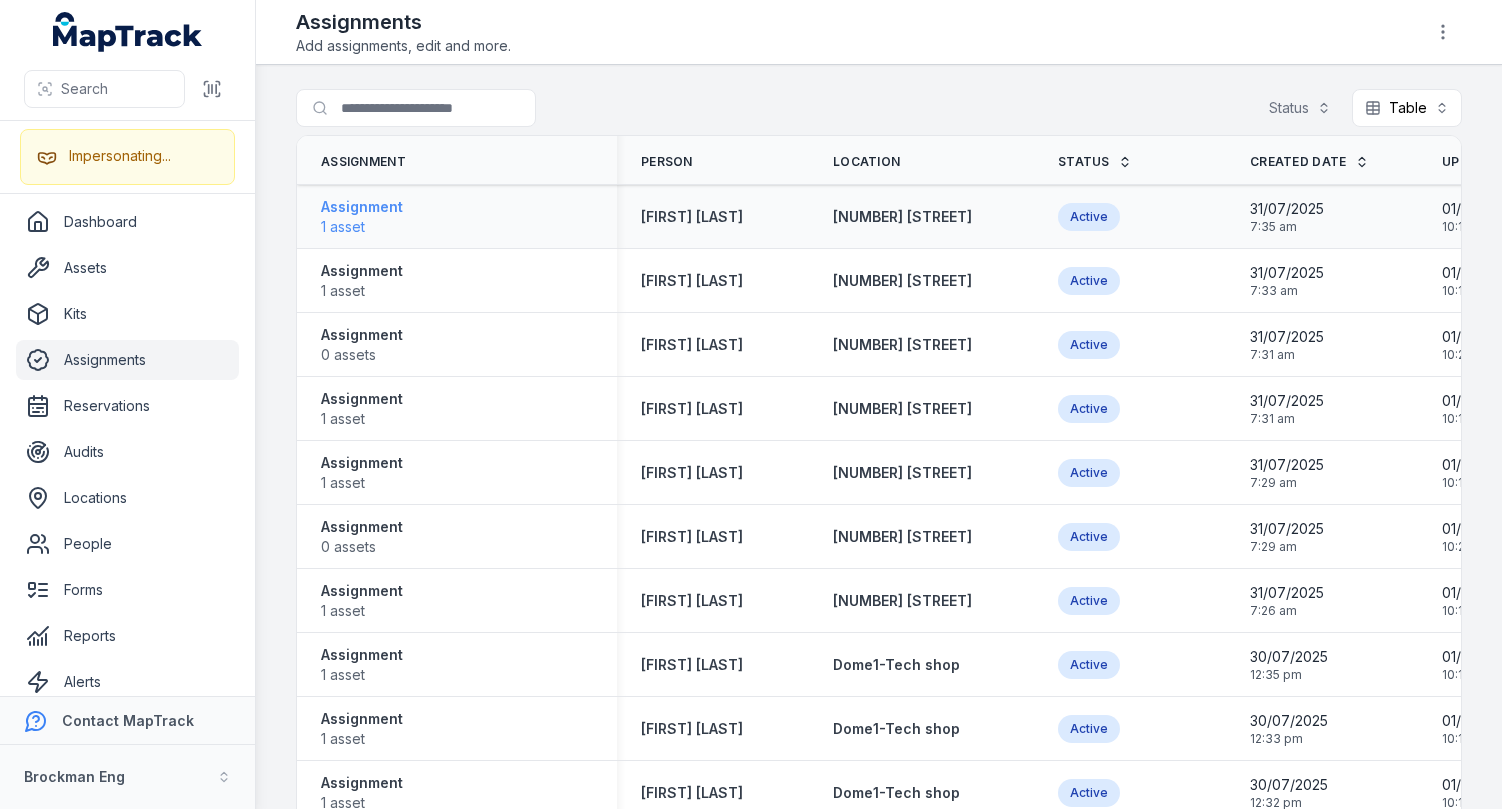 click on "1 asset" at bounding box center [362, 227] 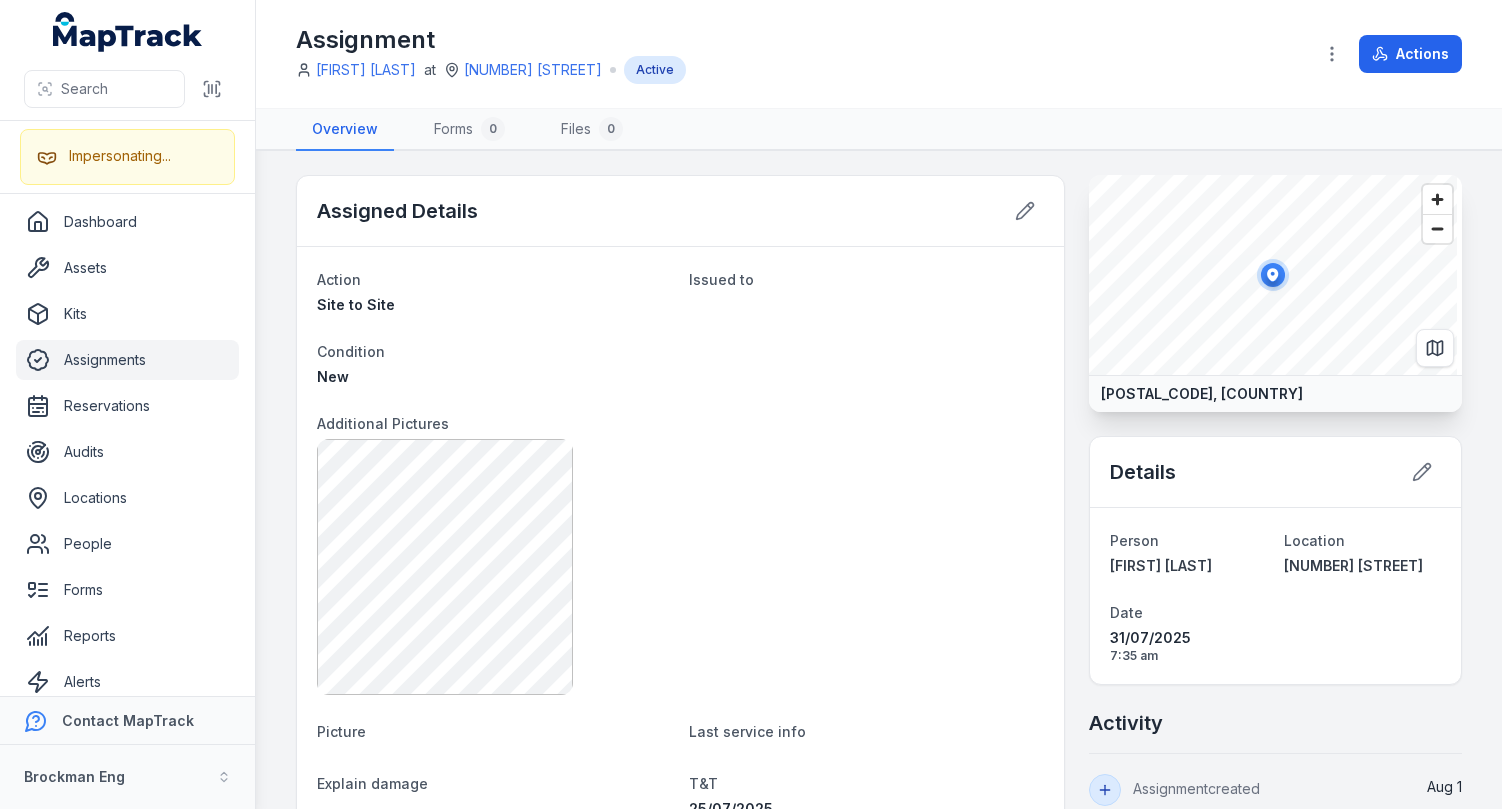 click at bounding box center (680, 567) 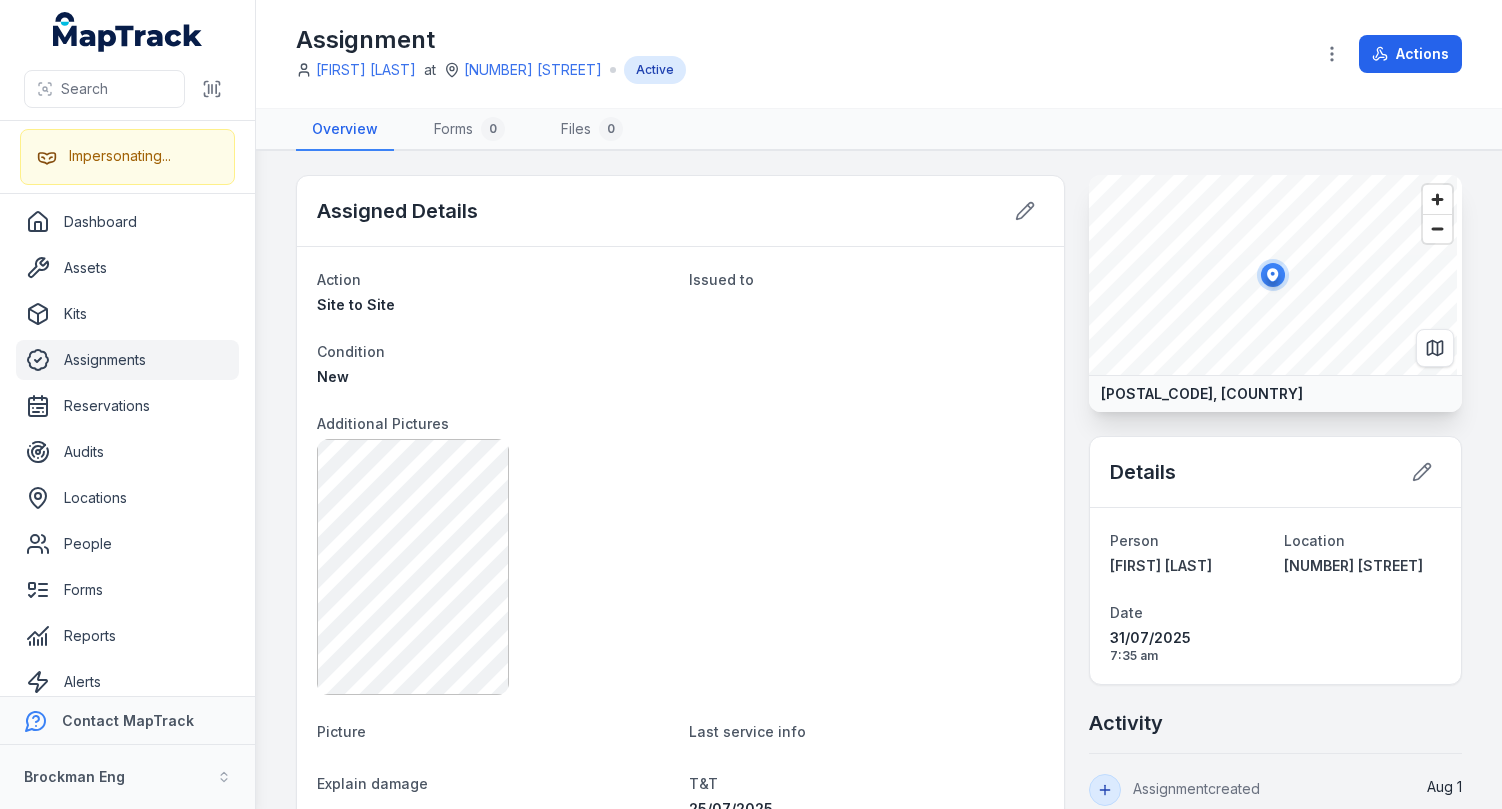 click at bounding box center (680, 567) 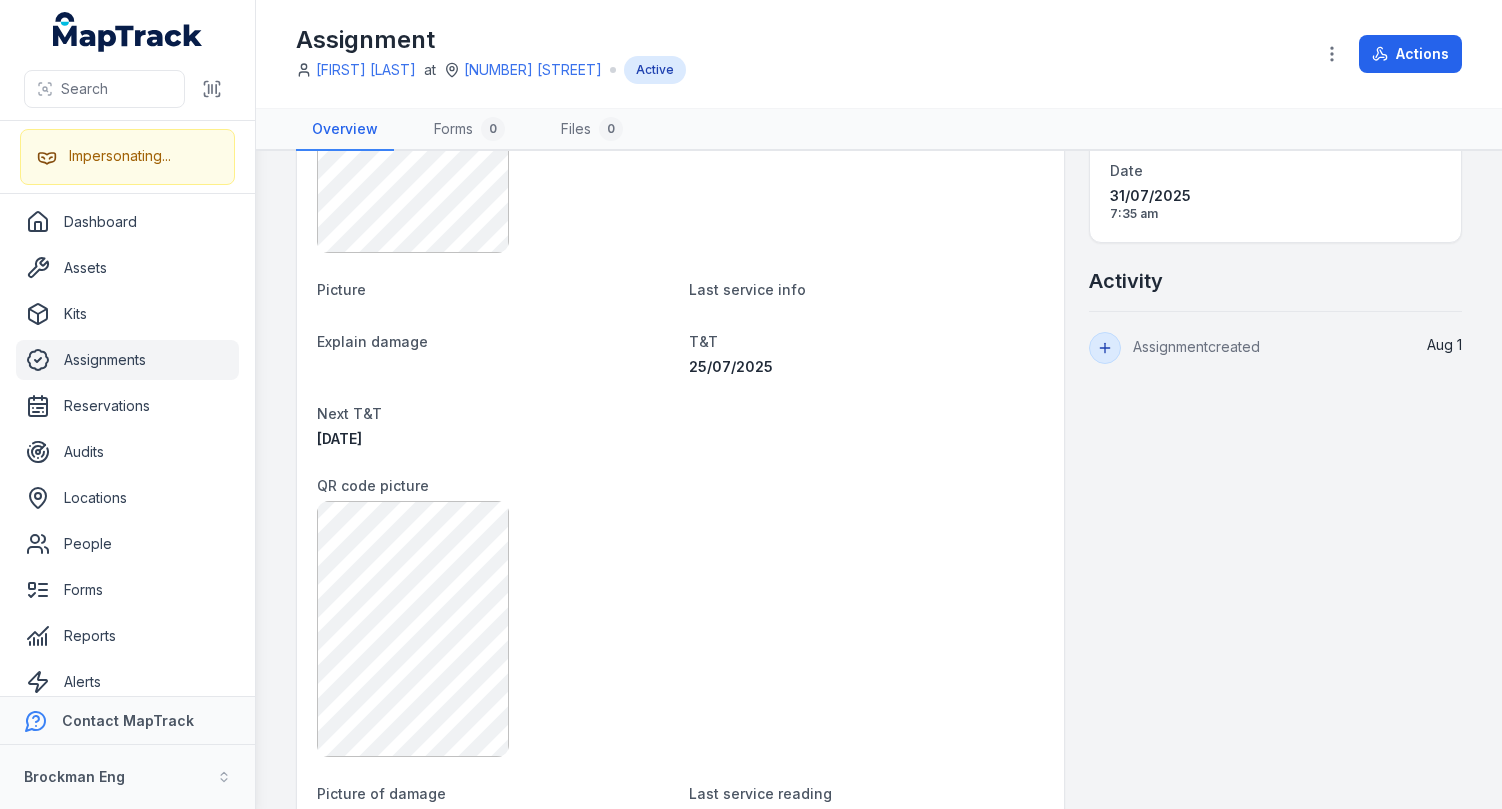 scroll, scrollTop: 543, scrollLeft: 0, axis: vertical 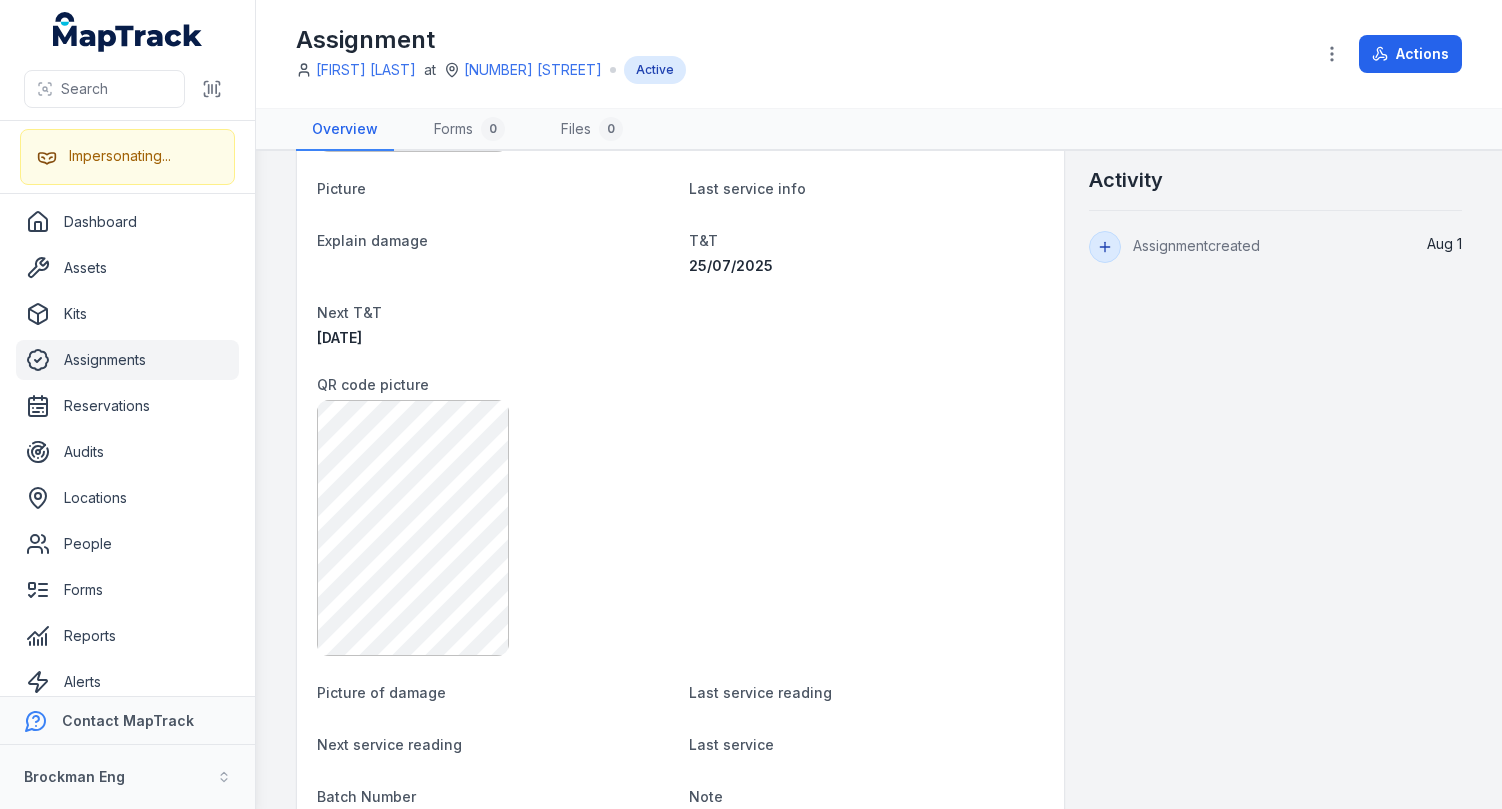 click at bounding box center (680, 528) 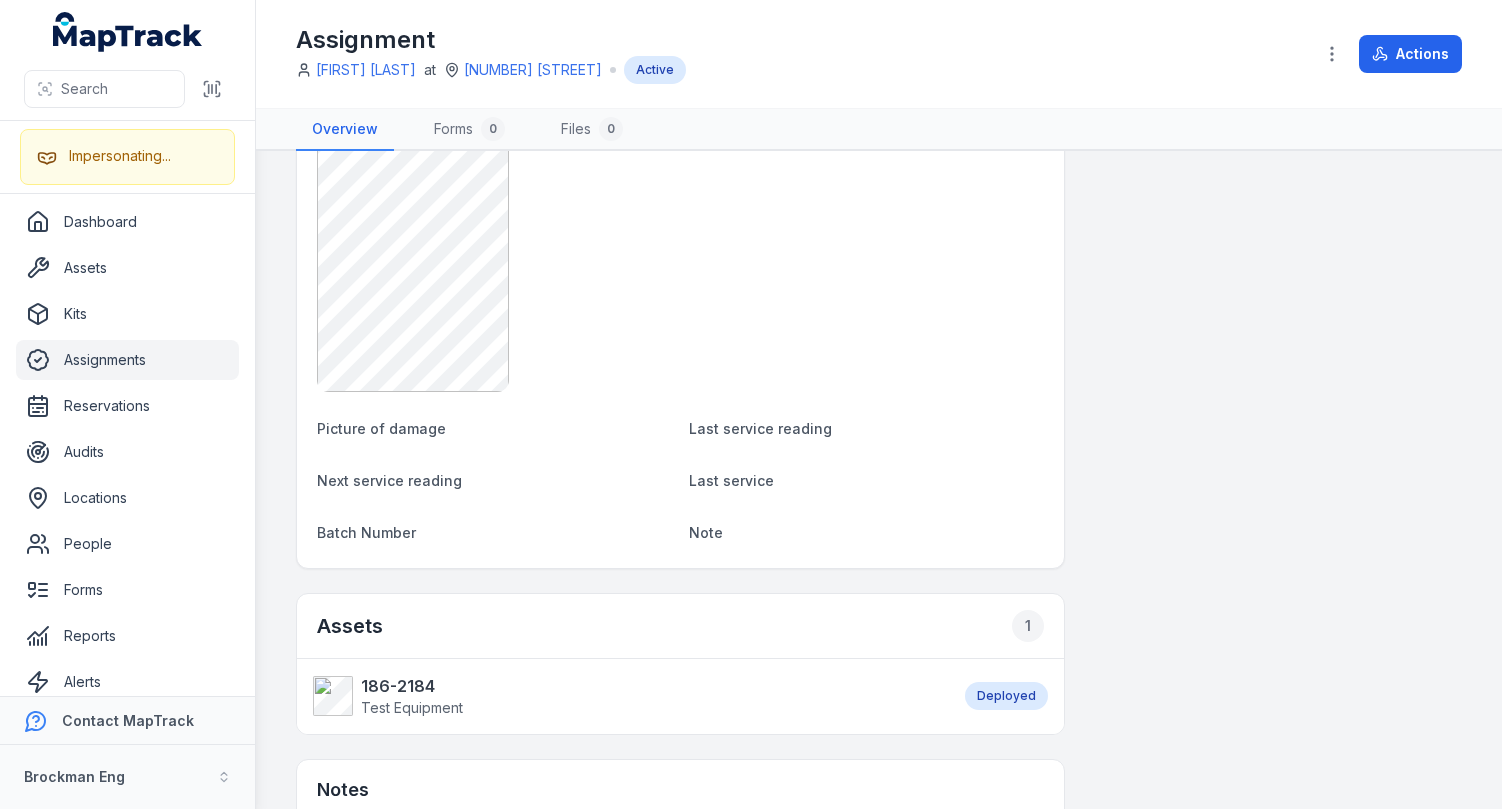 scroll, scrollTop: 963, scrollLeft: 0, axis: vertical 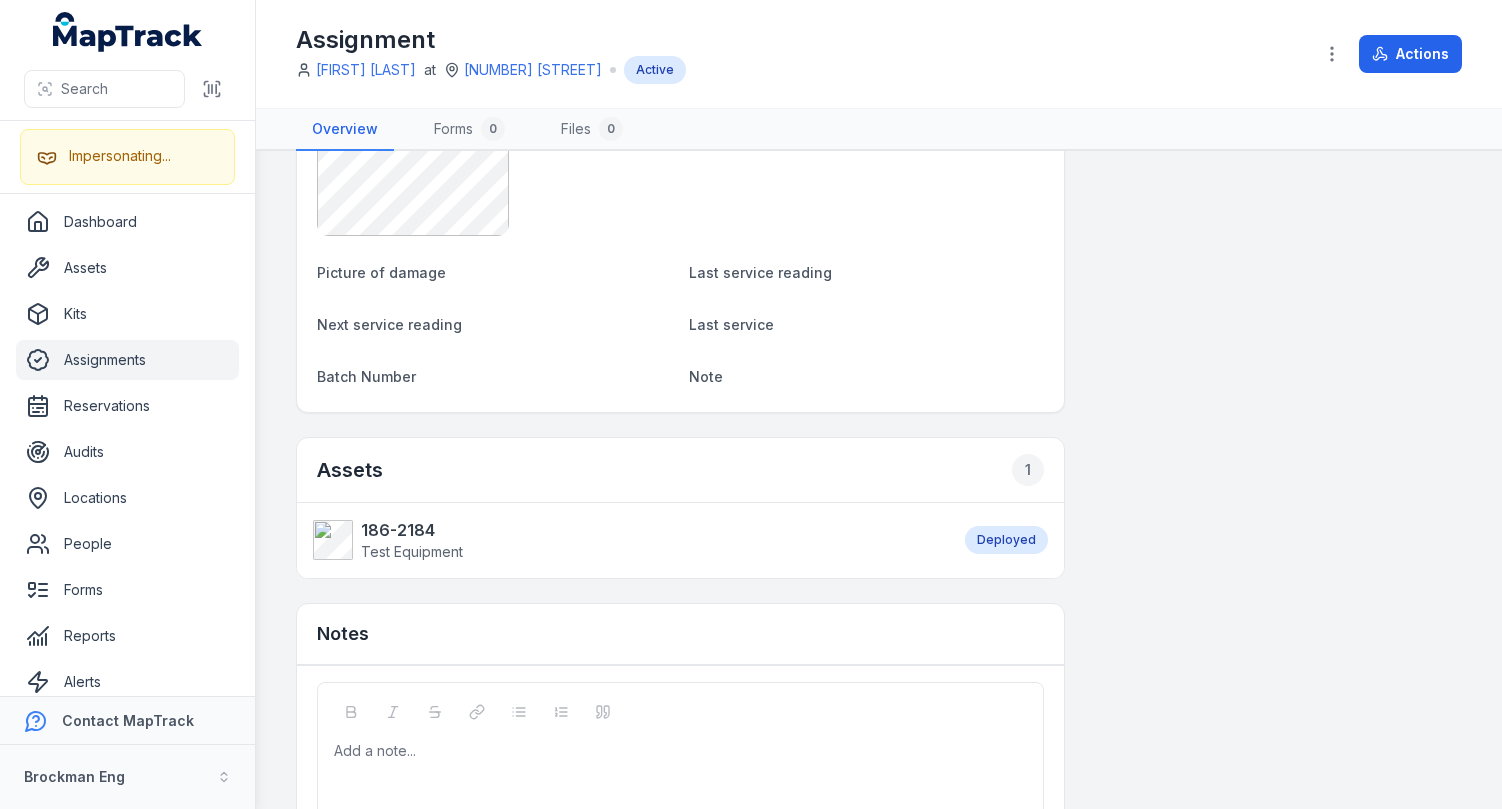 click on "Assigned Details Action Site to Site Issued to Condition New Additional Pictures Picture Last service info Explain damage T&T 25/07/2025 Next T&T 25/07/2026 QR code picture Picture of damage Last service reading Next service reading Last service Batch Number Note Assets 1 186-2184 Test Equipment Deployed Notes Add a note... Add note C118, Australia Details Person Greg Dennison Location 4463 RioTinto Date 31/07/2025 7:35 am Activity Assignment  created Aug 1" at bounding box center [879, 54] 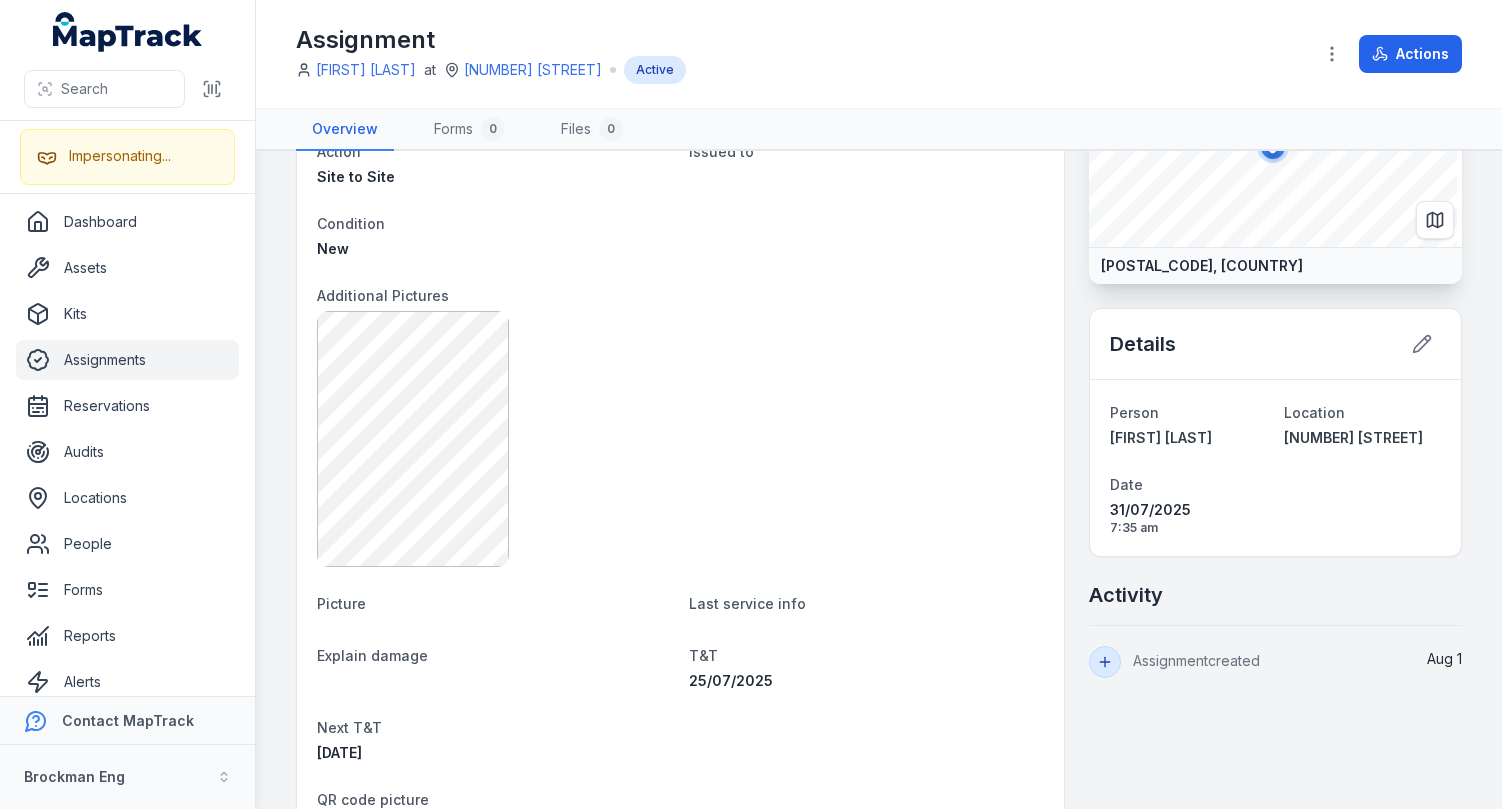 scroll, scrollTop: 115, scrollLeft: 0, axis: vertical 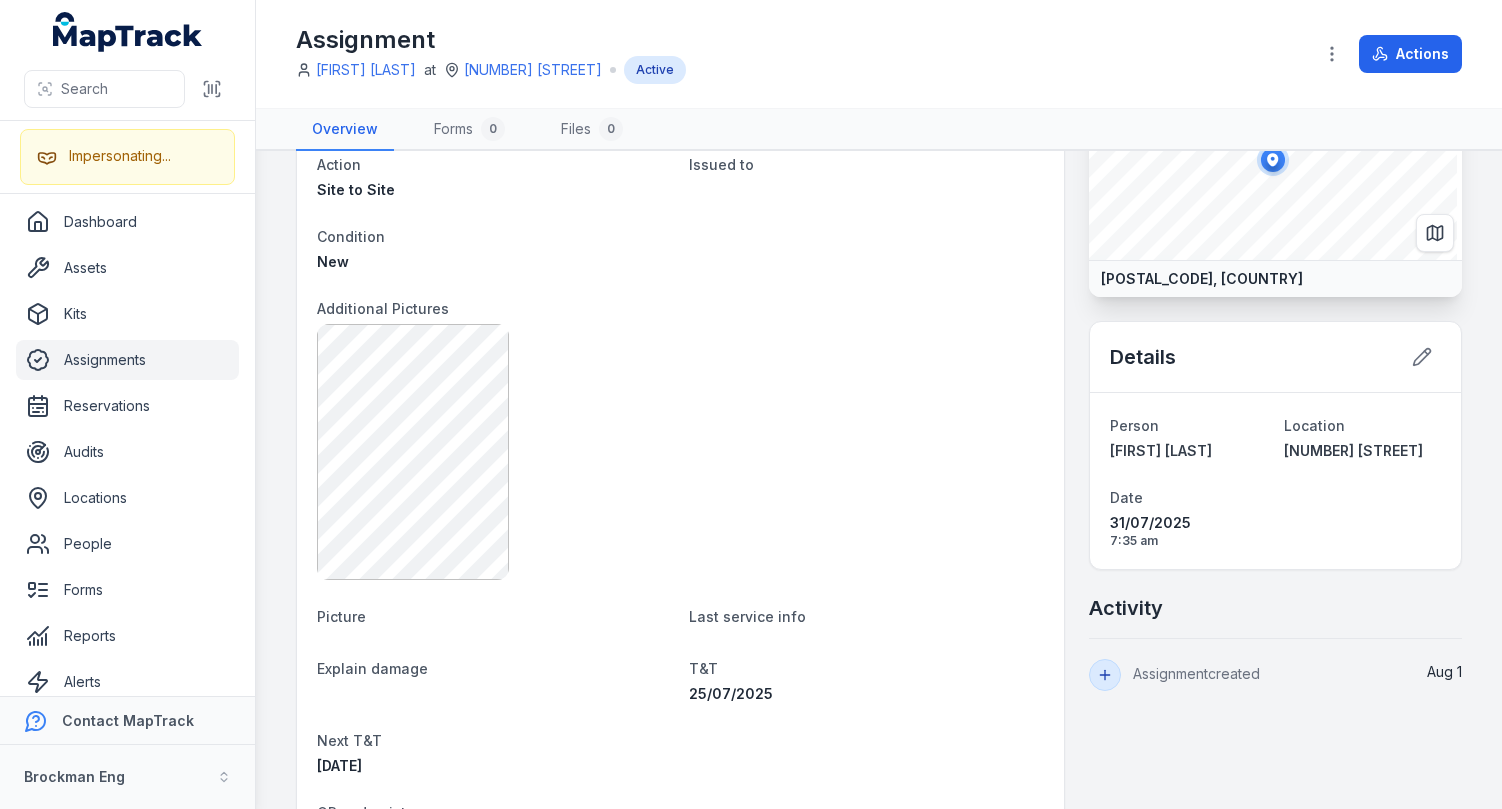 click on "Assigned Details Action Site to Site Issued to Condition New Additional Pictures Picture Last service info Explain damage T&T 25/07/2025 Next T&T 25/07/2026 QR code picture Picture of damage Last service reading Next service reading Last service Batch Number Note Assets 1 186-2184 Test Equipment Deployed Notes Add a note... Add note C118, Australia Details Person Greg Dennison Location 4463 RioTinto Date 31/07/2025 7:35 am Activity Assignment  created Aug 1" at bounding box center (879, 902) 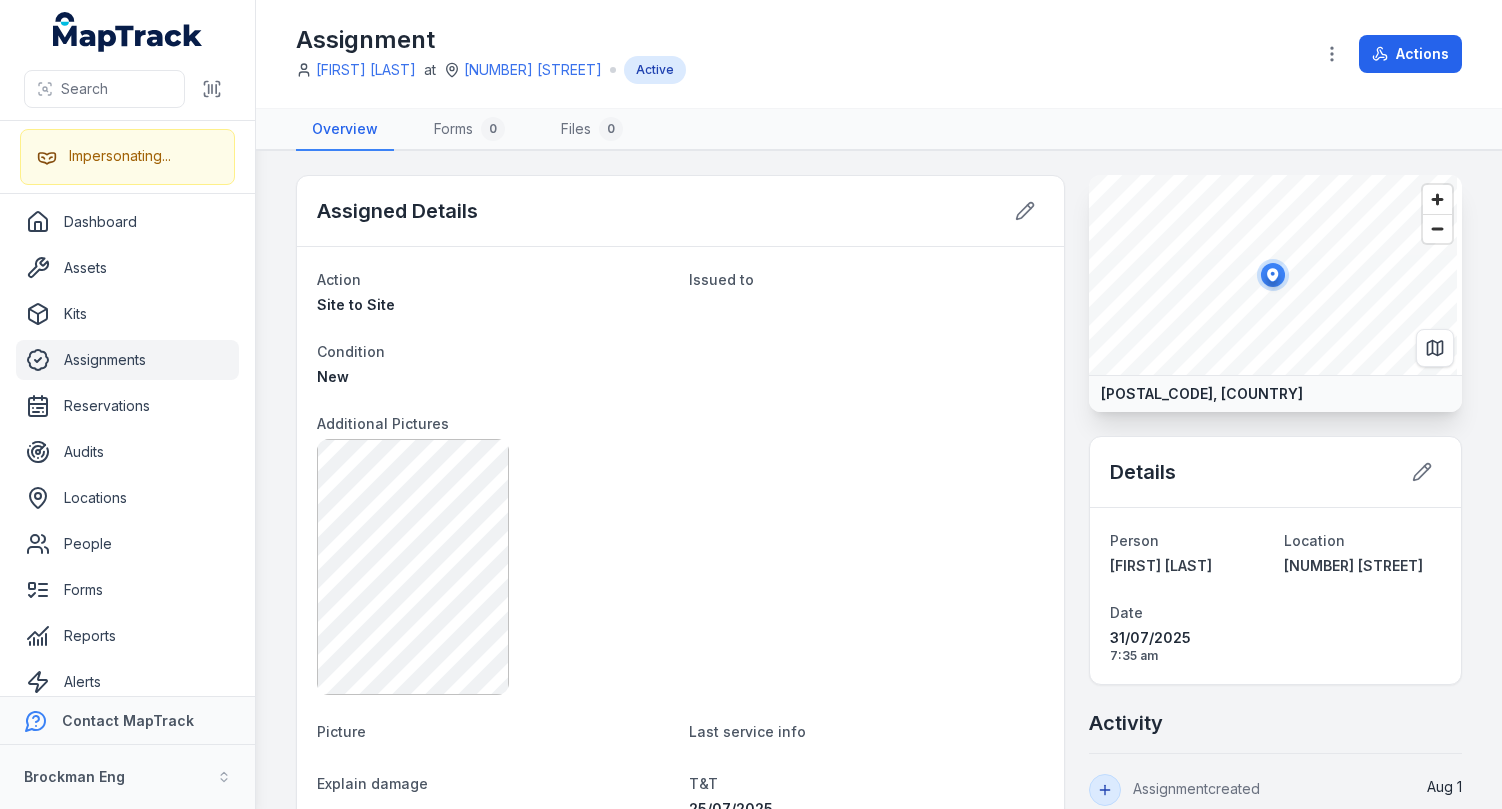 click on "Assigned Details Action Site to Site Issued to Condition New Additional Pictures Picture Last service info Explain damage T&T 25/07/2025 Next T&T 25/07/2026 QR code picture Picture of damage Last service reading Next service reading Last service Batch Number Note Assets 1 186-2184 Test Equipment Deployed Notes Add a note... Add note C118, Australia Details Person Greg Dennison Location 4463 RioTinto Date 31/07/2025 7:35 am Activity Assignment  created Aug 1" at bounding box center [879, 1017] 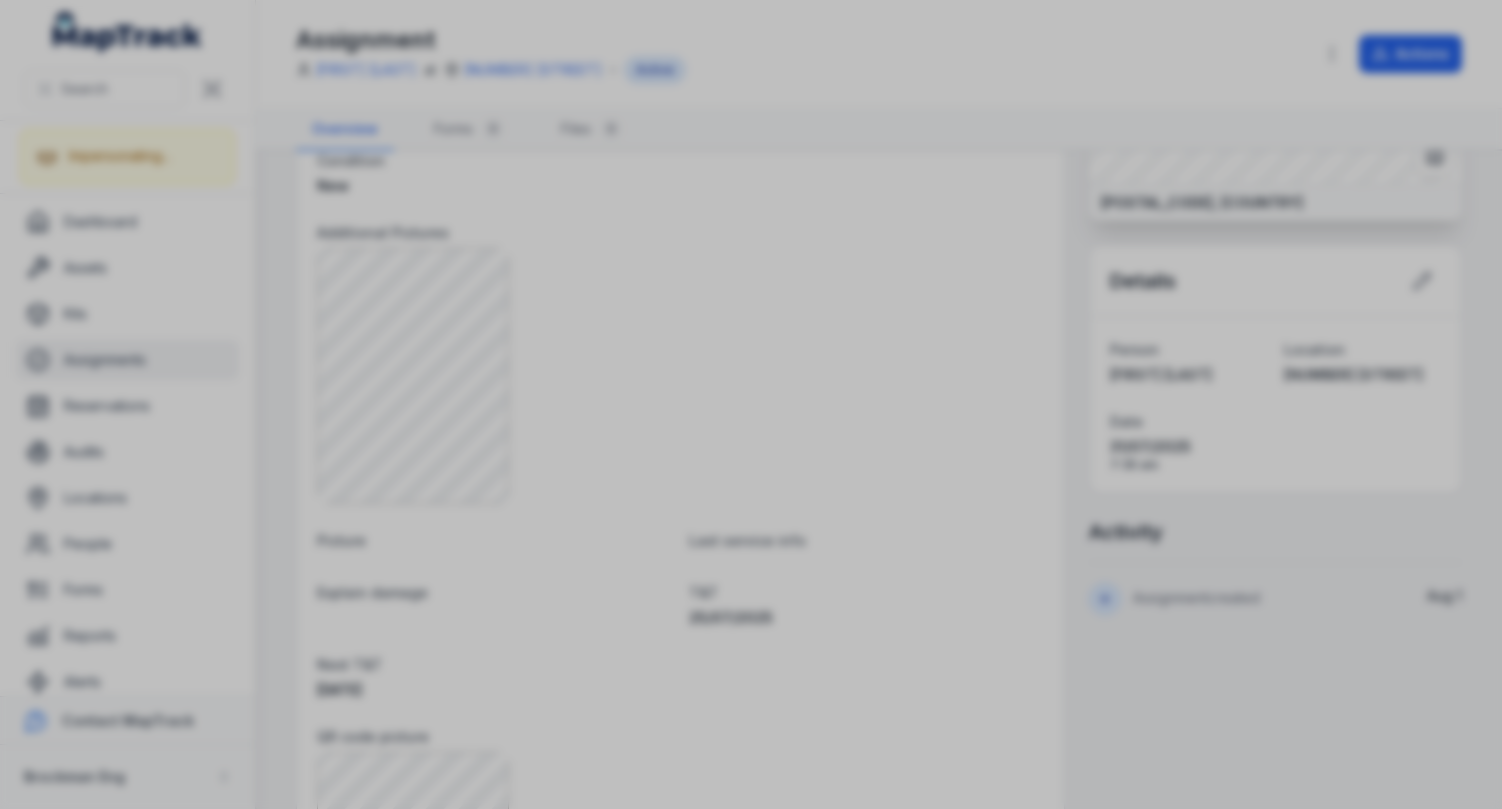 click at bounding box center (751, 404) 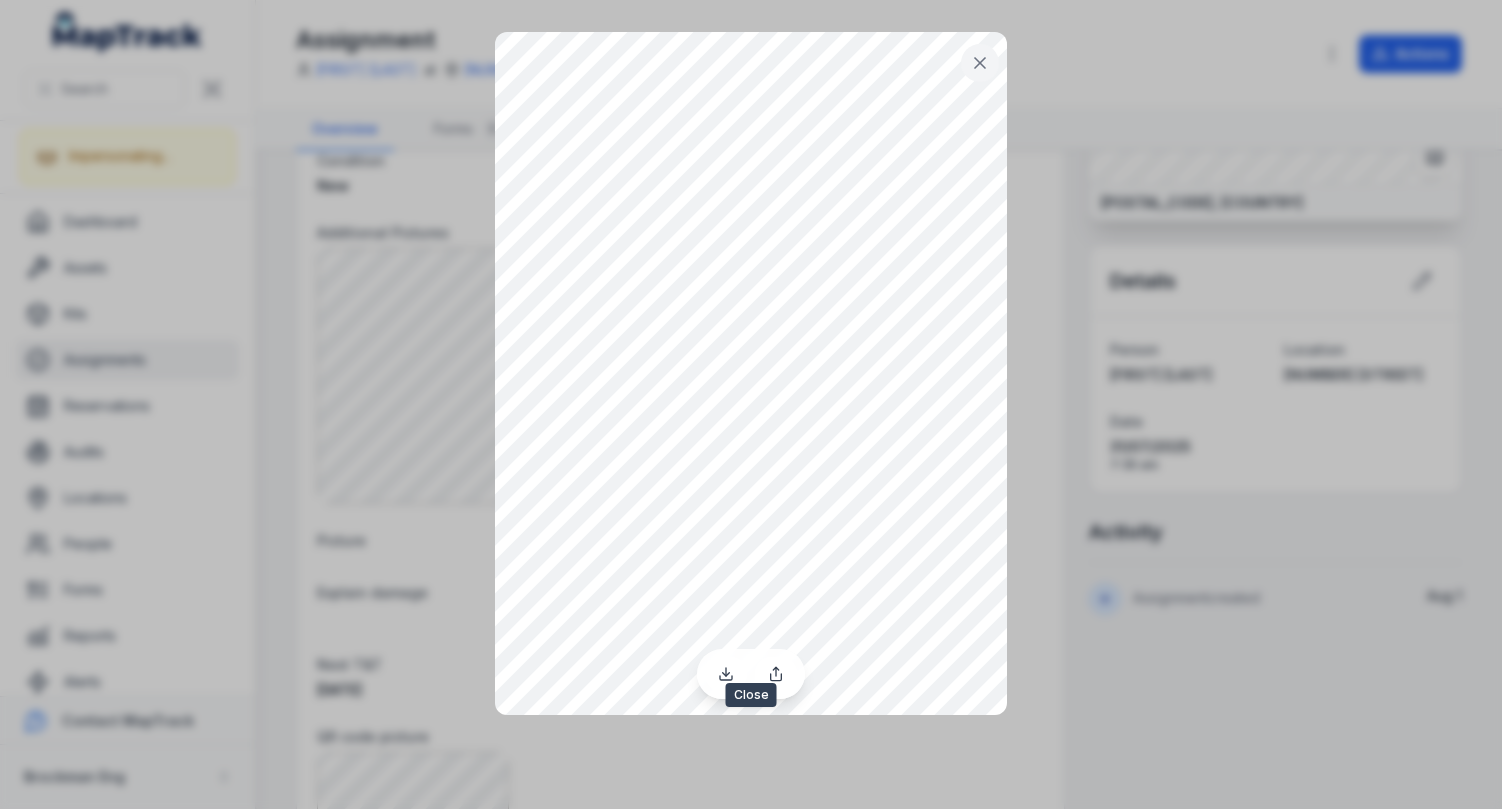 click 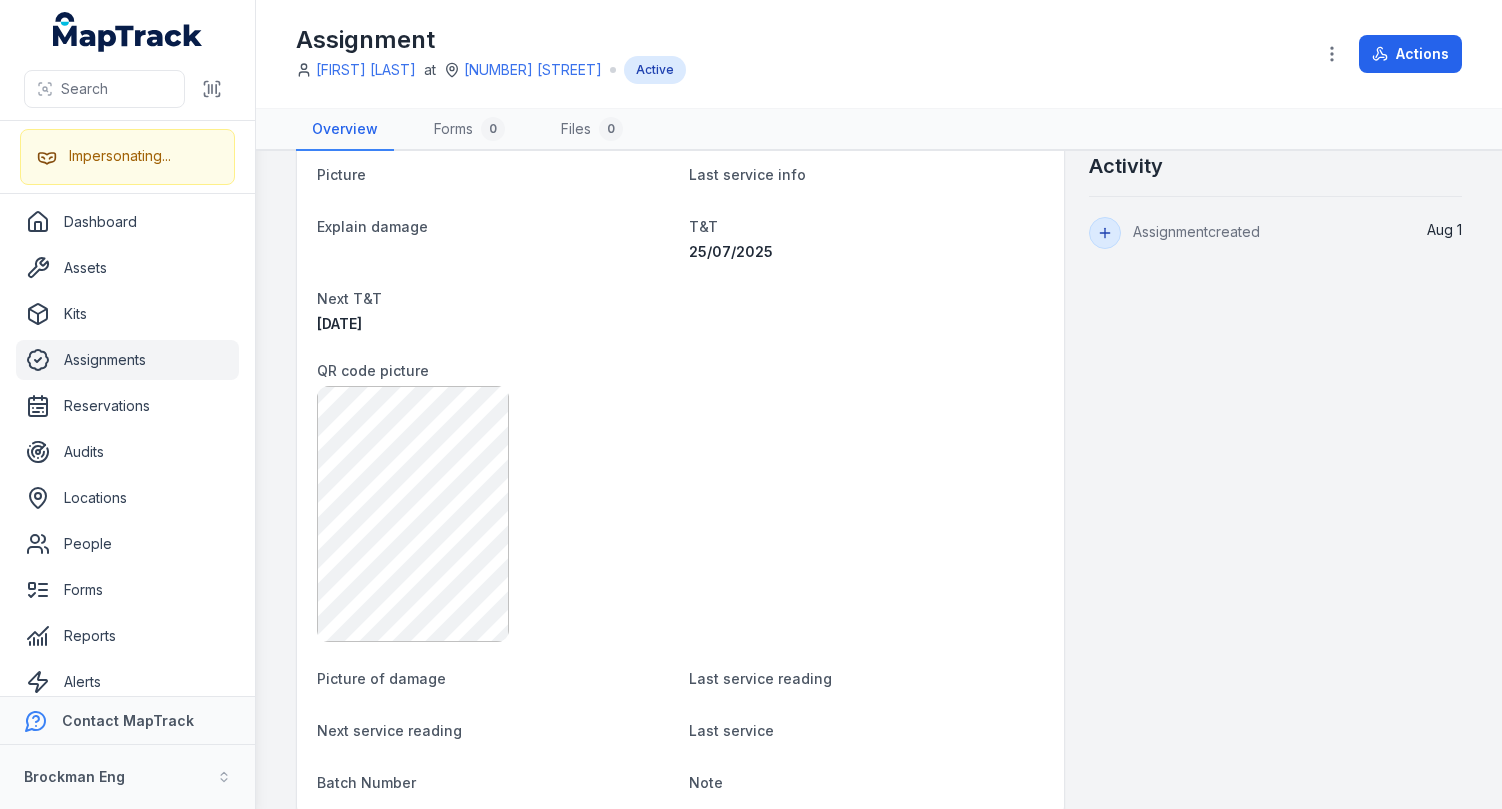 scroll, scrollTop: 569, scrollLeft: 0, axis: vertical 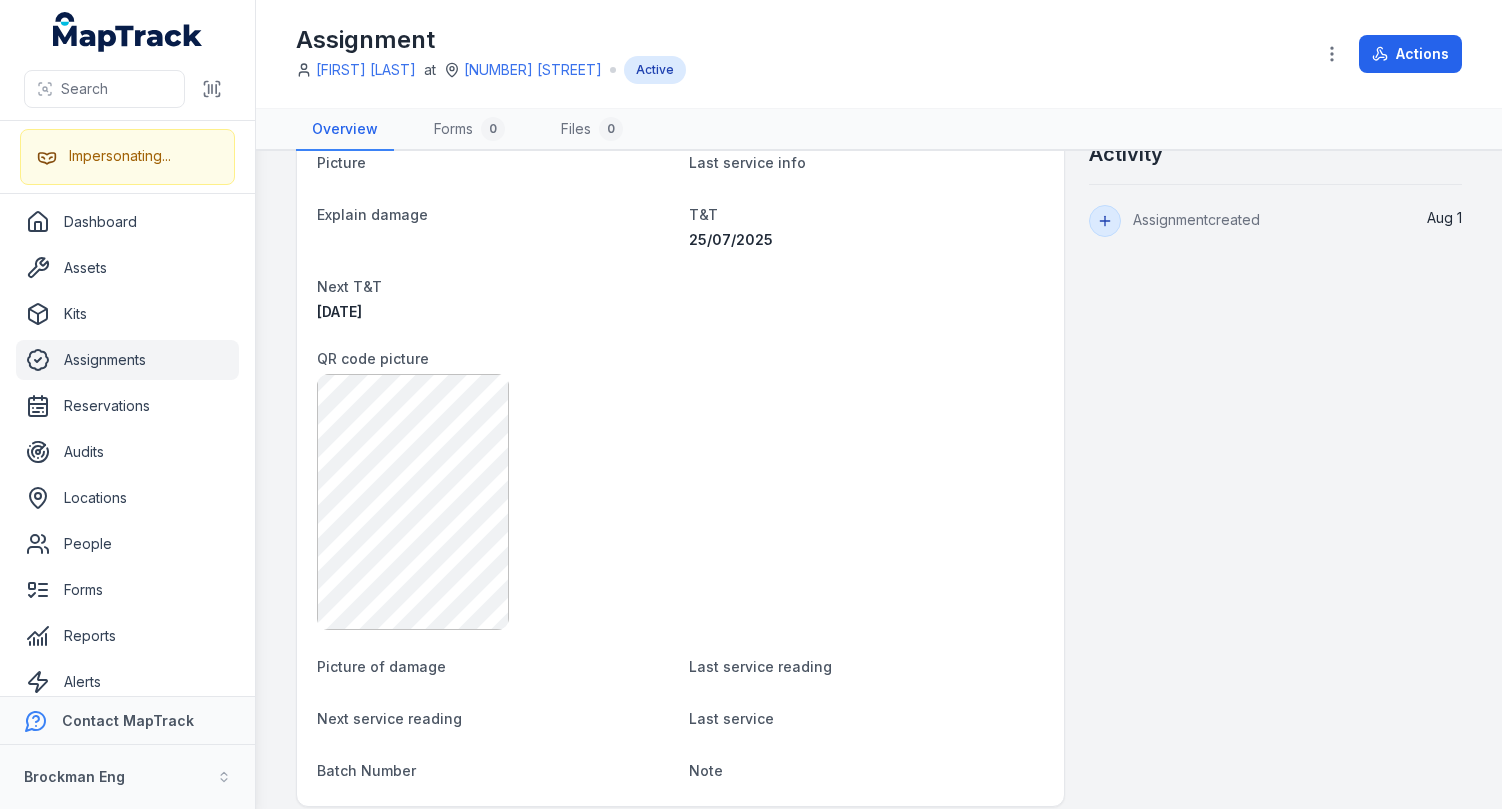 click at bounding box center [680, 502] 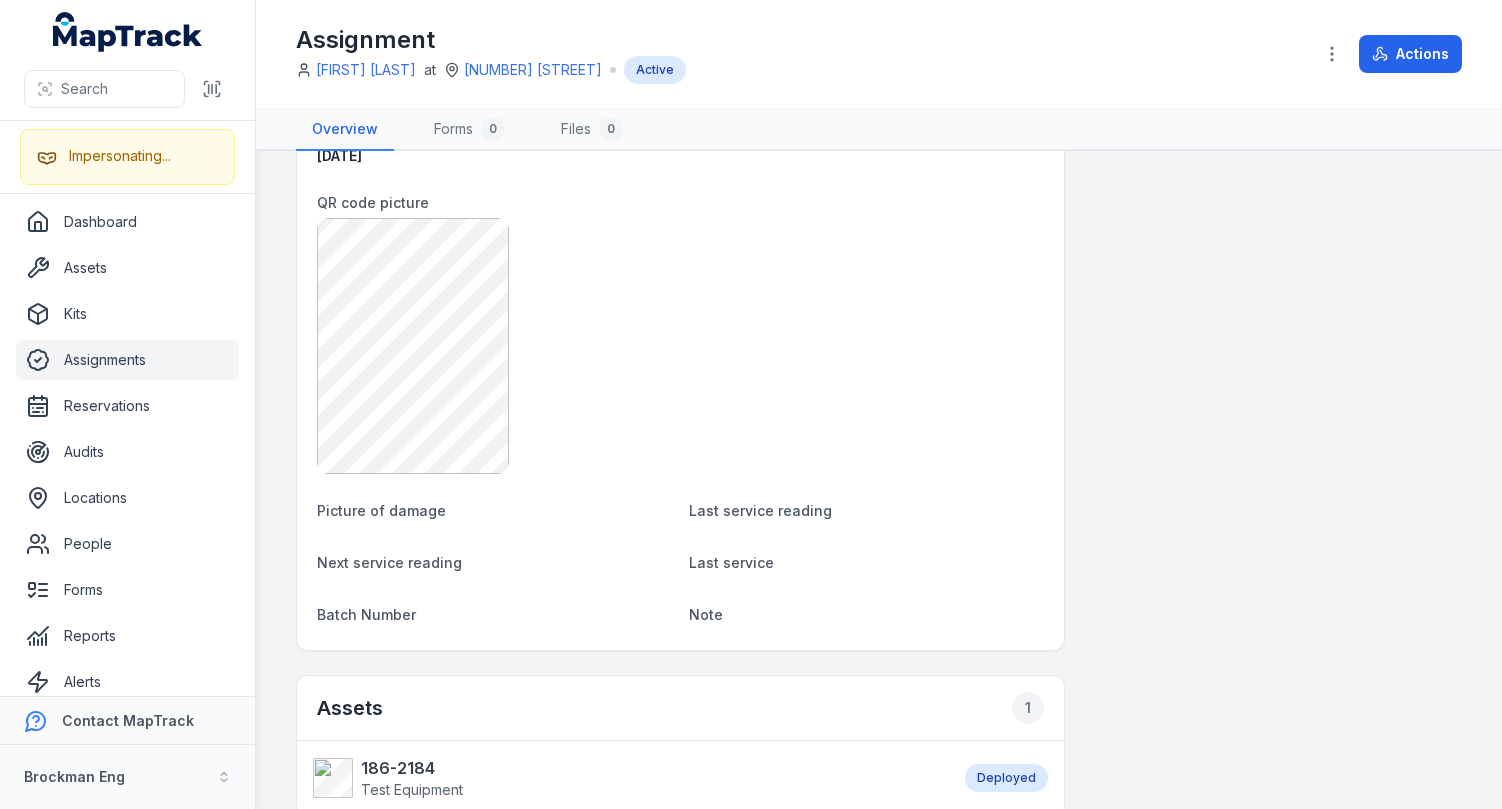 scroll, scrollTop: 738, scrollLeft: 0, axis: vertical 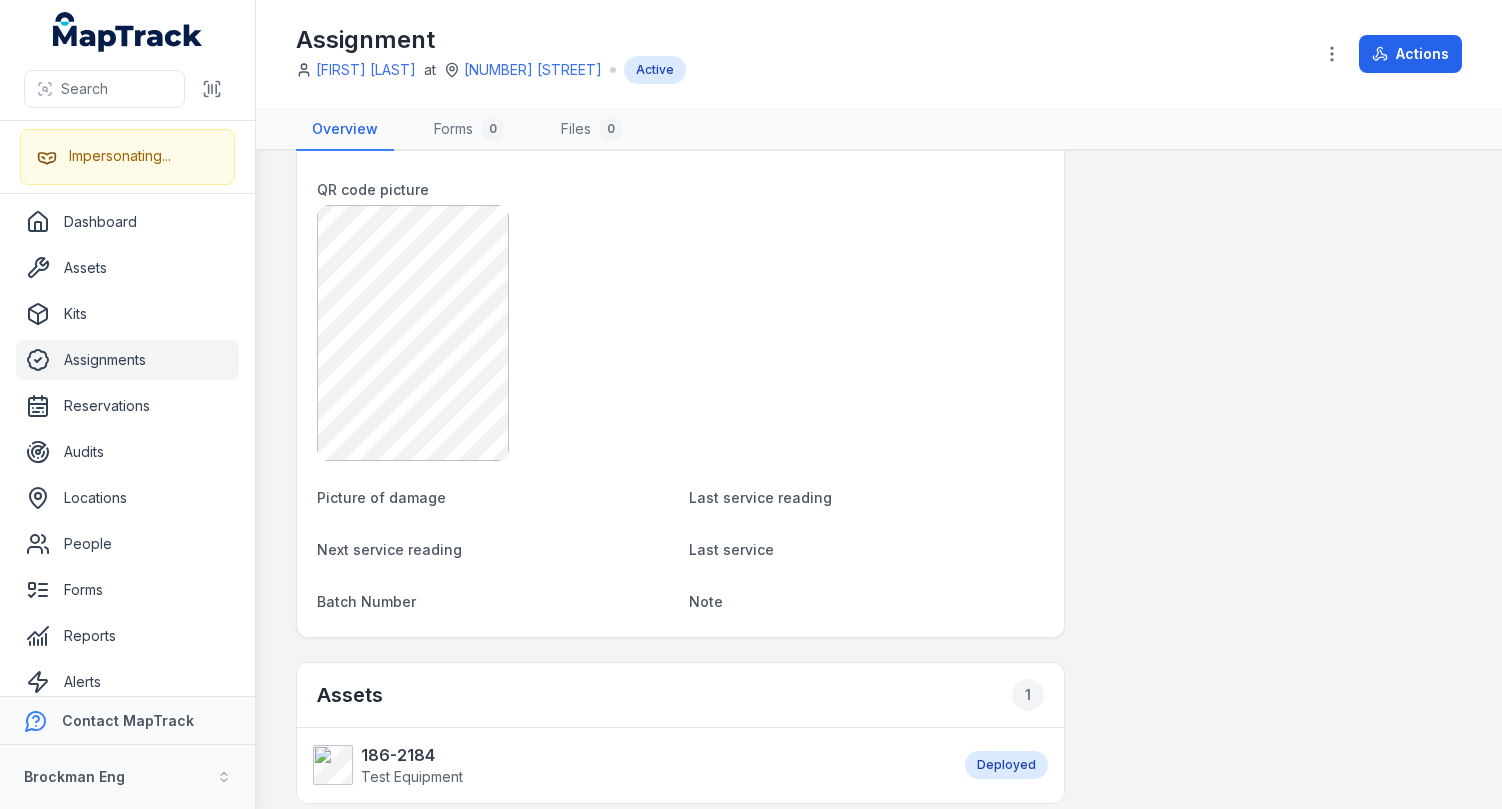 click at bounding box center (680, 333) 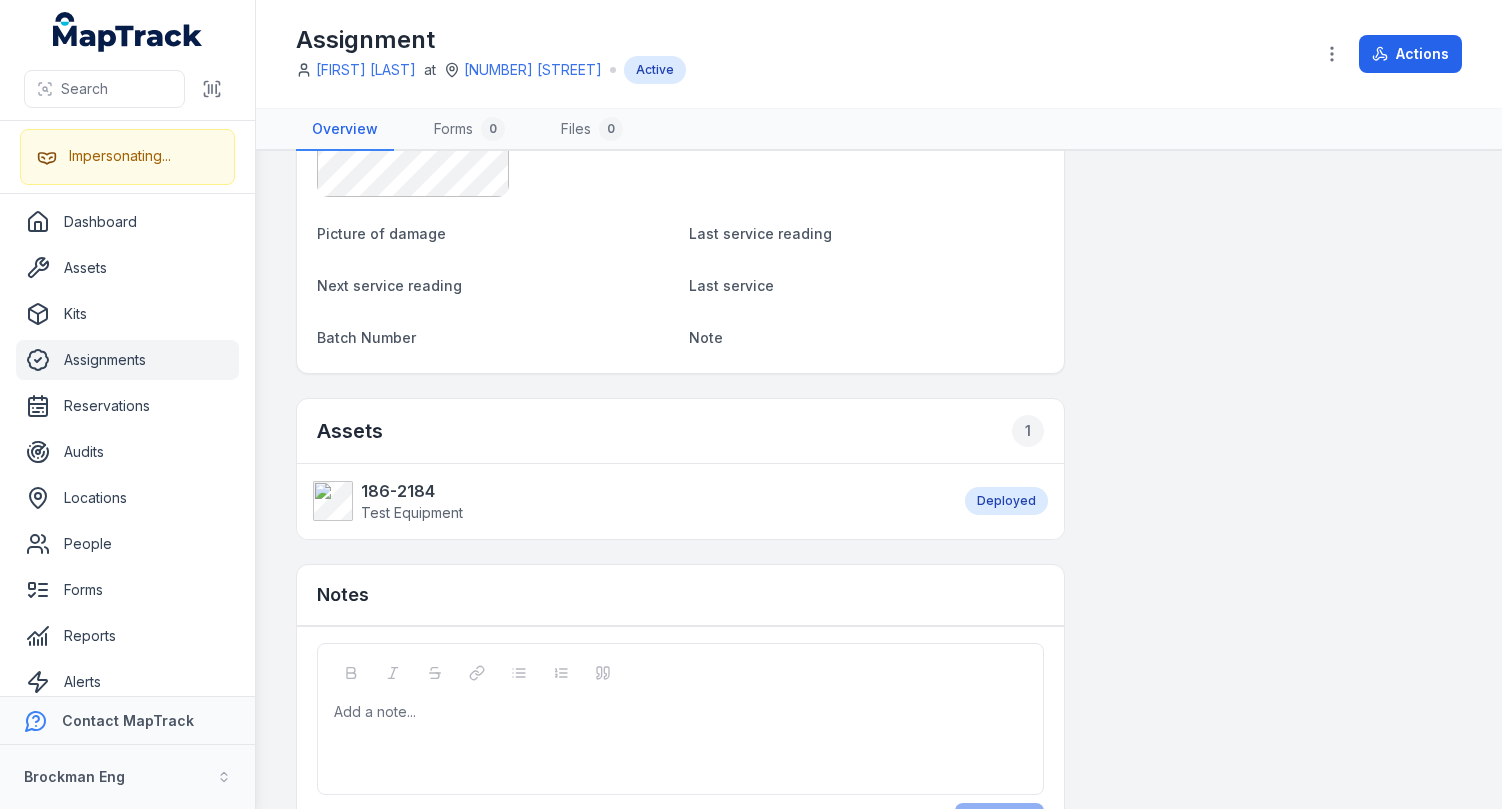 scroll, scrollTop: 1075, scrollLeft: 0, axis: vertical 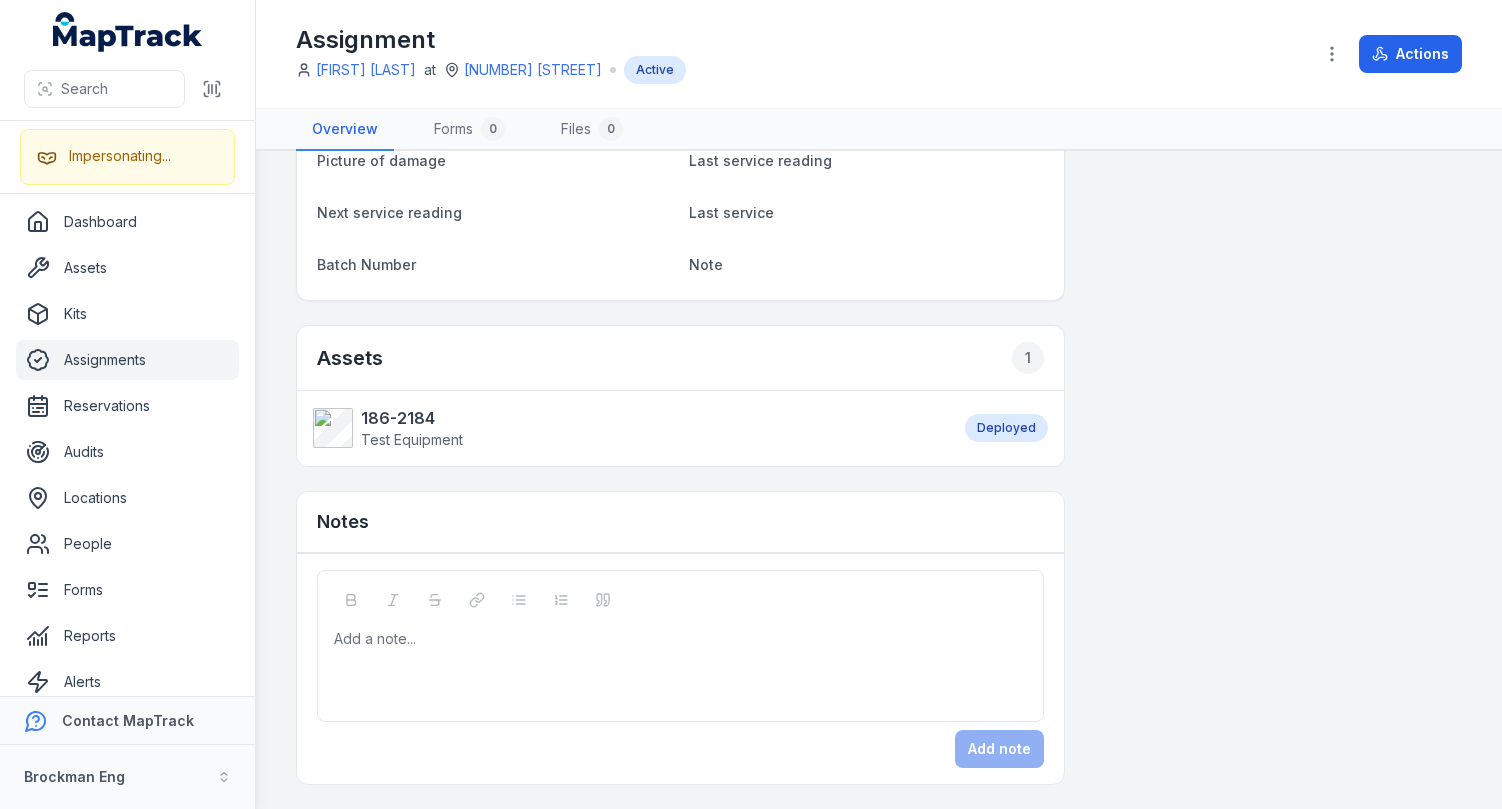 click on "Assigned Details Action Site to Site Issued to Condition New Additional Pictures Picture Last service info Explain damage T&T 25/07/2025 Next T&T 25/07/2026 QR code picture Picture of damage Last service reading Next service reading Last service Batch Number Note Assets 1 186-2184 Test Equipment Deployed Notes Add a note... Add note C118, Australia Details Person Greg Dennison Location 4463 RioTinto Date 31/07/2025 7:35 am Activity Assignment  created Aug 1" at bounding box center [879, -58] 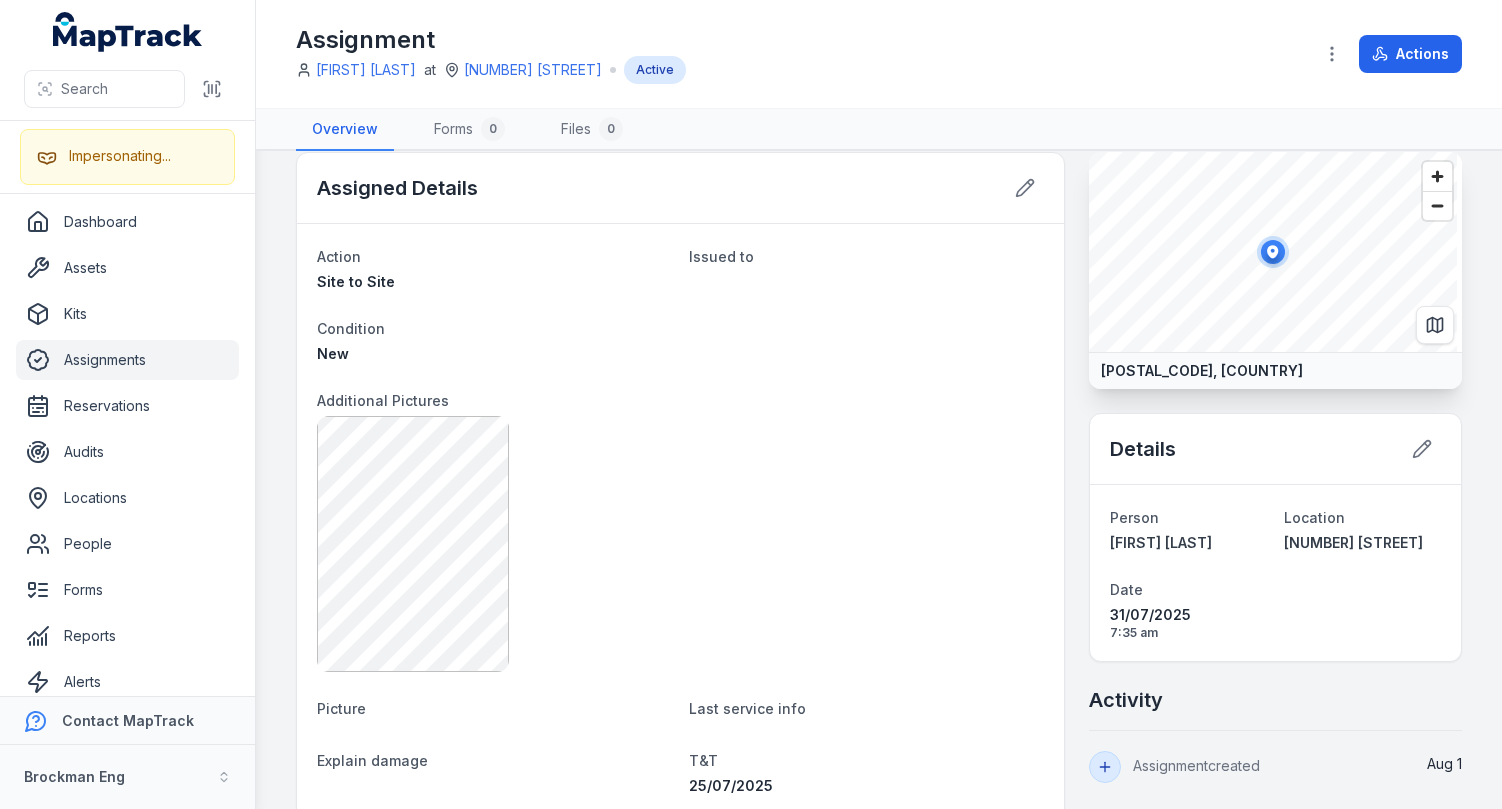 scroll, scrollTop: 0, scrollLeft: 0, axis: both 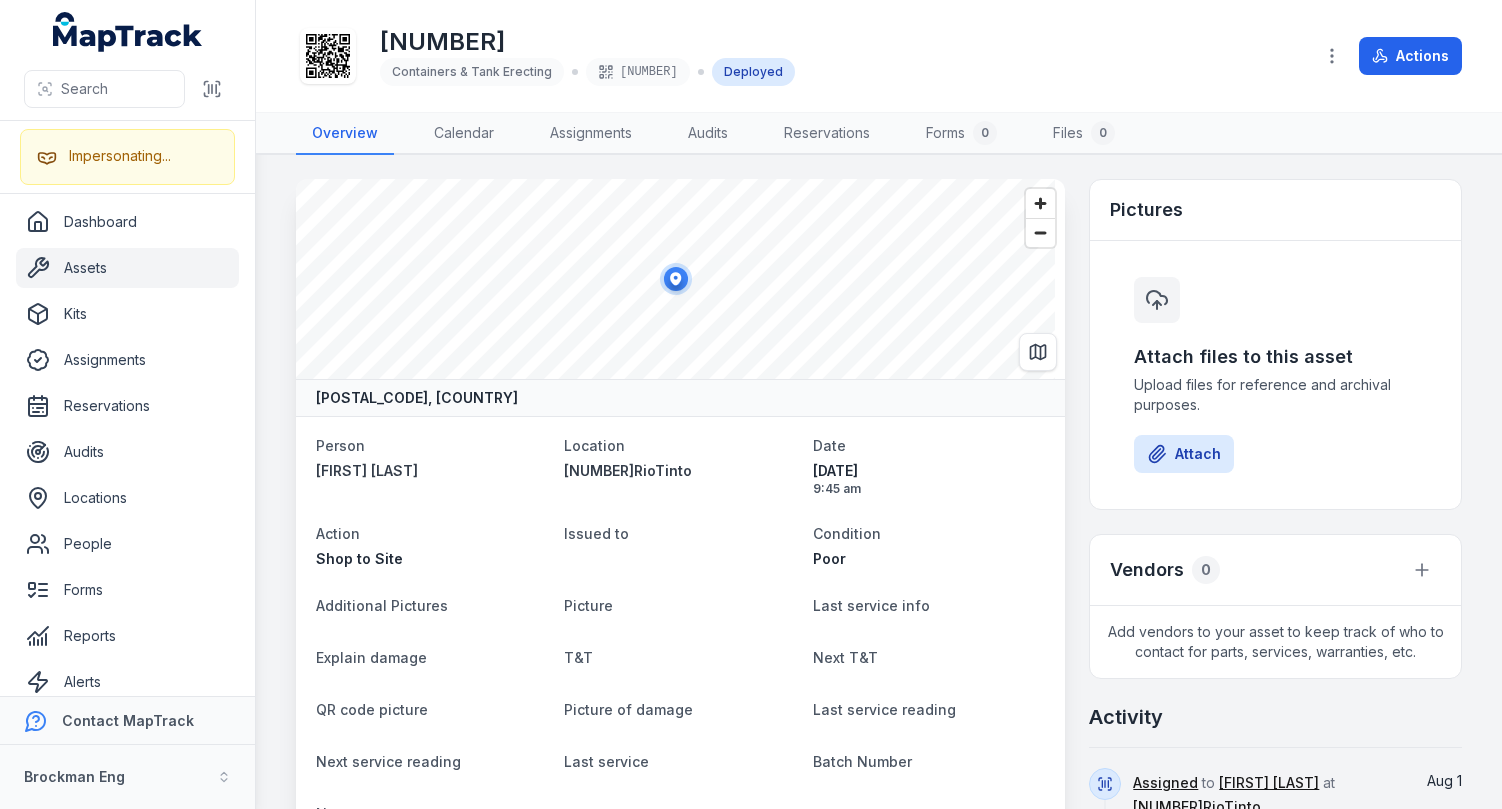 click on "[NUMBER] Containers & Tank Erecting [NUMBER] Deployed" at bounding box center (796, 56) 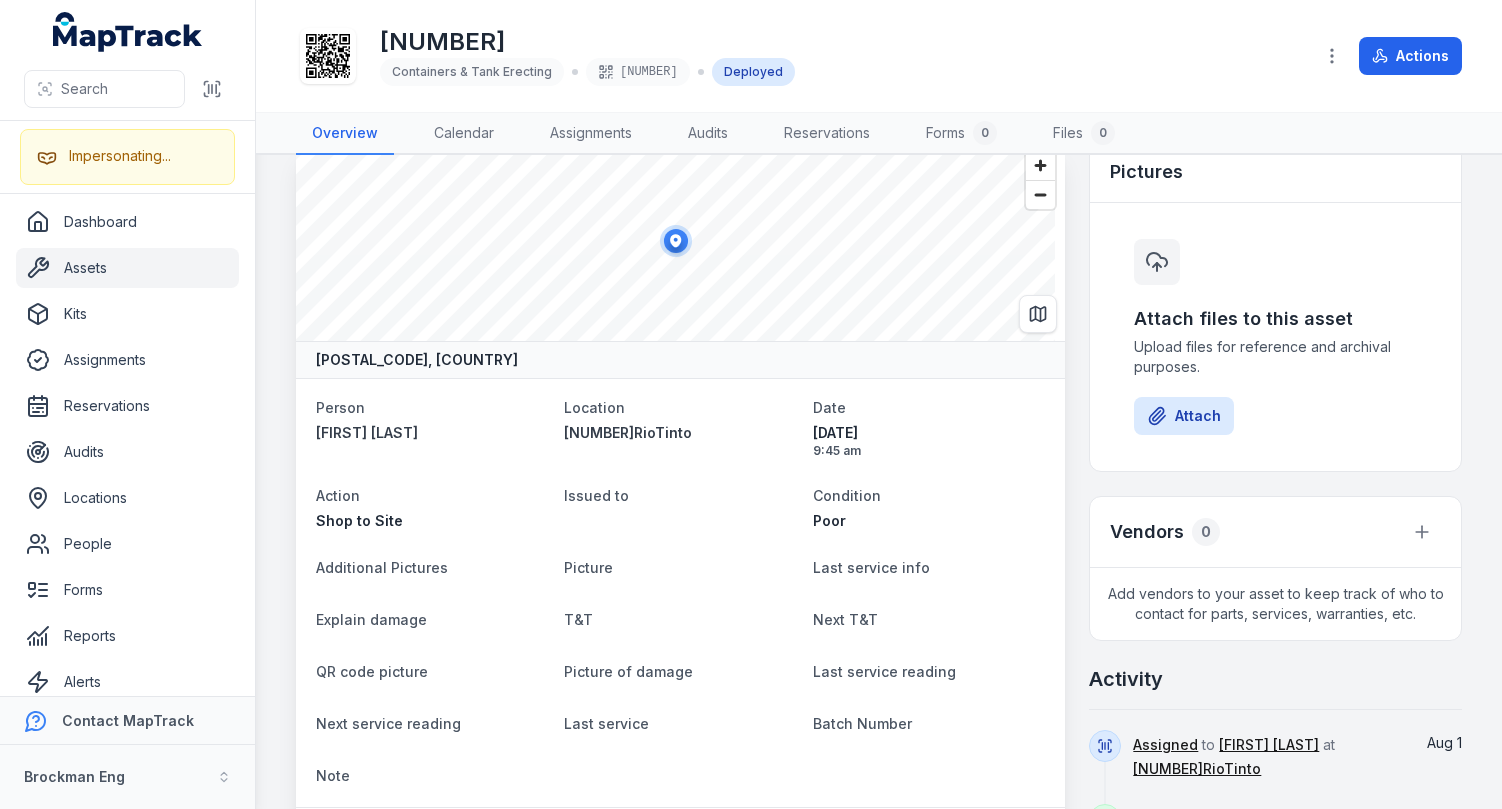 scroll, scrollTop: 208, scrollLeft: 0, axis: vertical 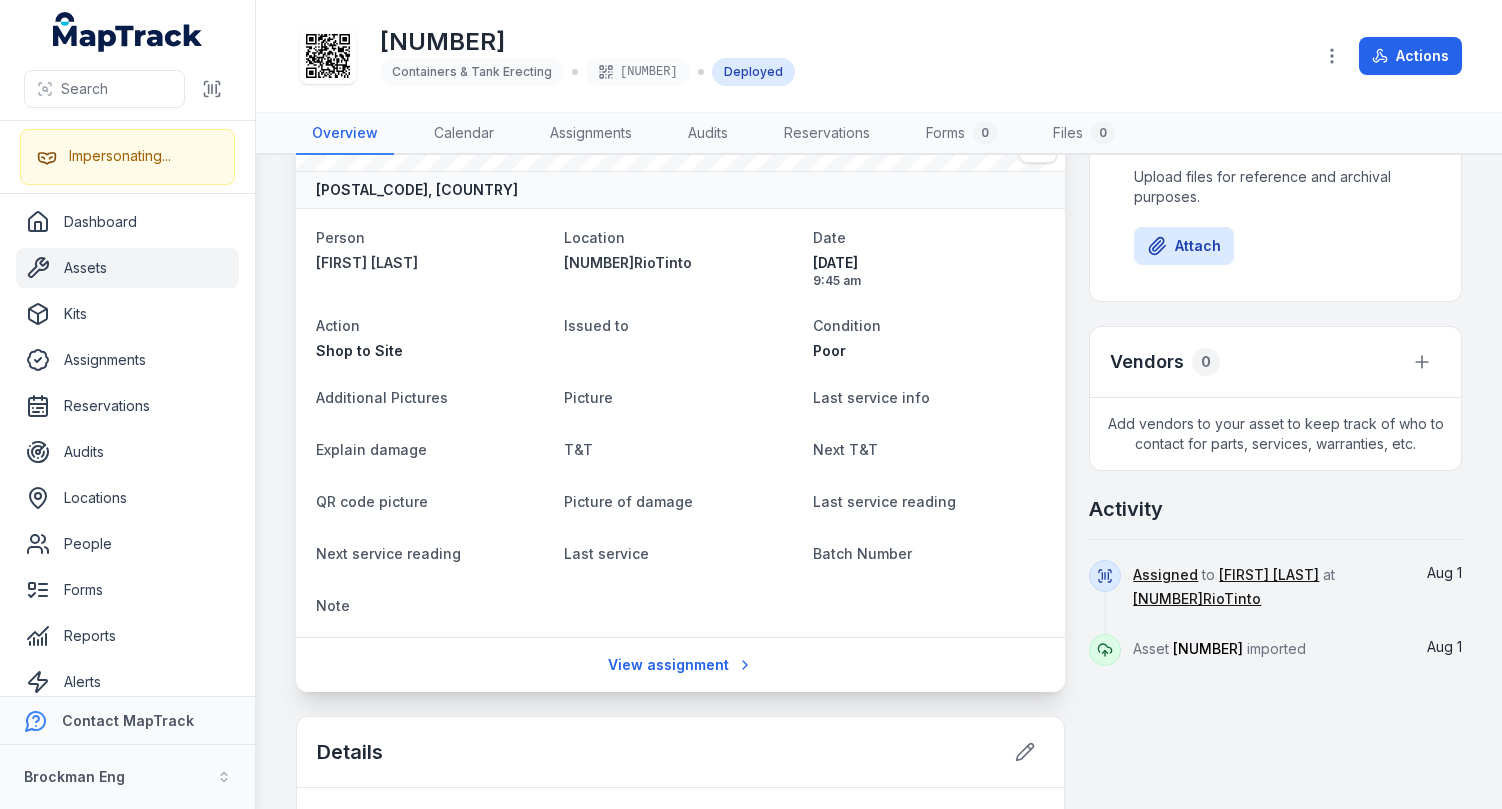 click on "[POSTAL_CODE], [COUNTRY] Person [FIRST] [LAST] Location [NUMBER]RioTinto Date [DATE] [TIME] Action Shop to Site Issued to Condition Poor Additional Pictures Picture Last service info Explain damage T&T Next T&T QR code picture Picture of damage Last service reading Next service reading Last service Batch Number Note View assignment Details Category Containers & Tank Erecting Description [NUMBER] Make Brockman Engineering Model Number Single cage Serial Number 014 User Guide Warranty End Date Warranty Certificate Purchase Date Purchase Price ($) [object Object] Hire charge ($ per week) PO Number Notes Add a note... Add note Pictures Attach files to this asset Upload files for reference and archival purposes. Attach Vendors 0 Add vendors to your asset to keep track of who to contact for parts, services, warranties, etc. Activity Assigned to [FIRST] [LAST] at [NUMBER]RioTinto Aug 1 Asset [NUMBER] imported Aug 1" at bounding box center [879, 743] 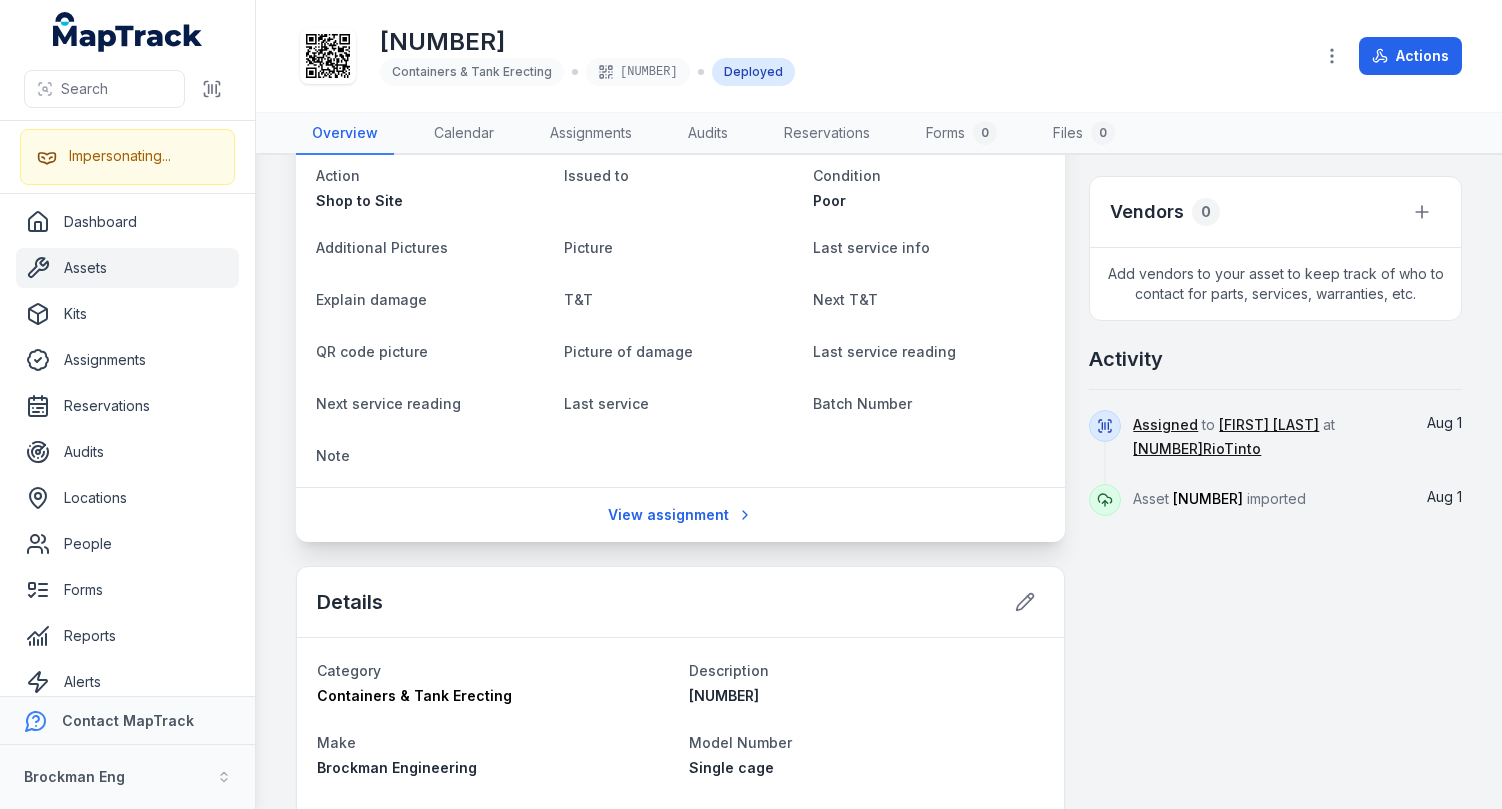 scroll, scrollTop: 491, scrollLeft: 0, axis: vertical 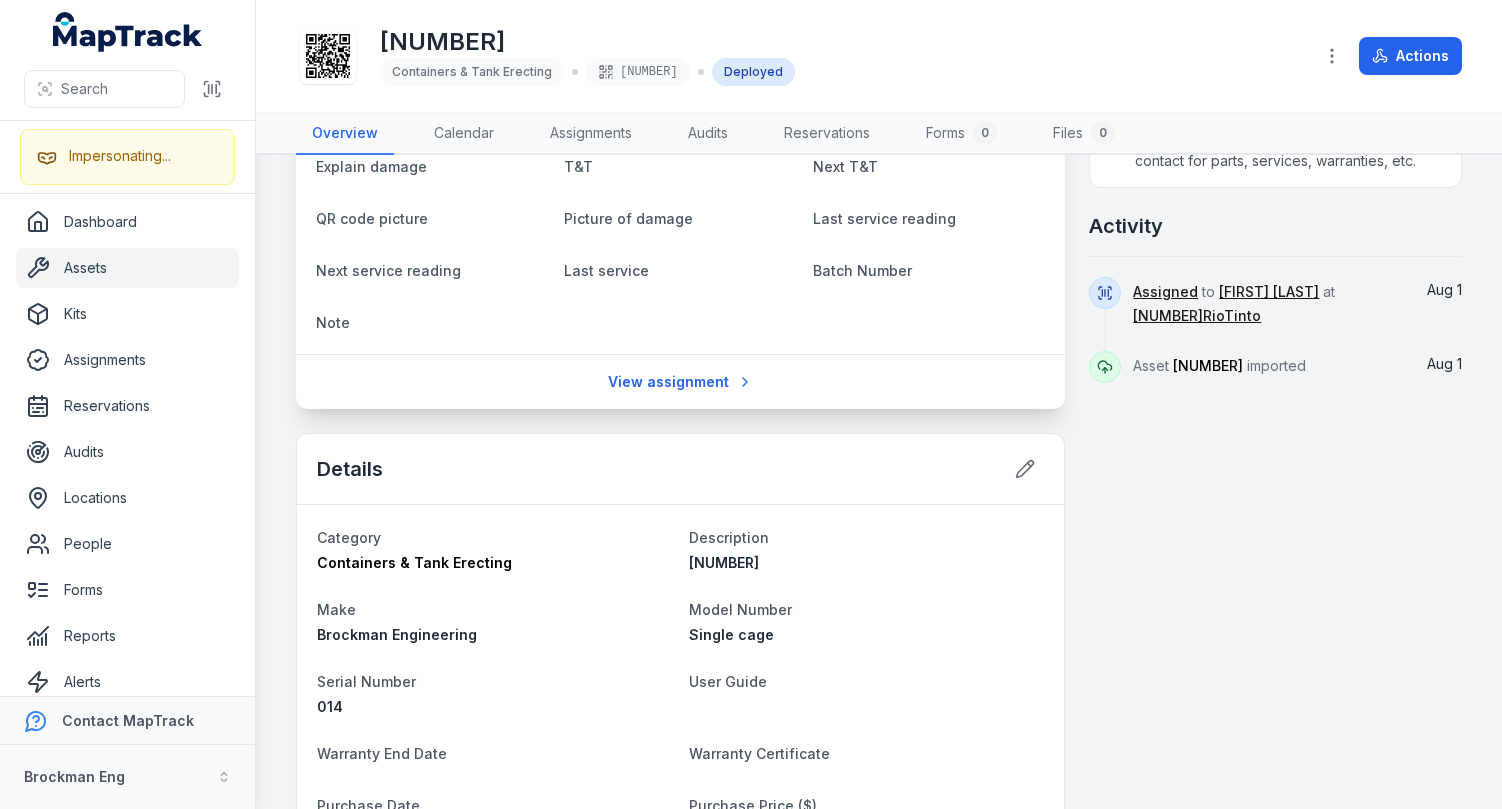 click on "[POSTAL_CODE], [COUNTRY] Person [FIRST] [LAST] Location [NUMBER]RioTinto Date [DATE] [TIME] Action Shop to Site Issued to Condition Poor Additional Pictures Picture Last service info Explain damage T&T Next T&T QR code picture Picture of damage Last service reading Next service reading Last service Batch Number Note View assignment Details Category Containers & Tank Erecting Description [NUMBER] Make Brockman Engineering Model Number Single cage Serial Number 014 User Guide Warranty End Date Warranty Certificate Purchase Date Purchase Price ($) [object Object] Hire charge ($ per week) PO Number Notes Add a note... Add note Pictures Attach files to this asset Upload files for reference and archival purposes. Attach Vendors 0 Add vendors to your asset to keep track of who to contact for parts, services, warranties, etc. Activity Assigned to [FIRST] [LAST] at [NUMBER]RioTinto Aug 1 Asset [NUMBER] imported Aug 1" at bounding box center (879, 460) 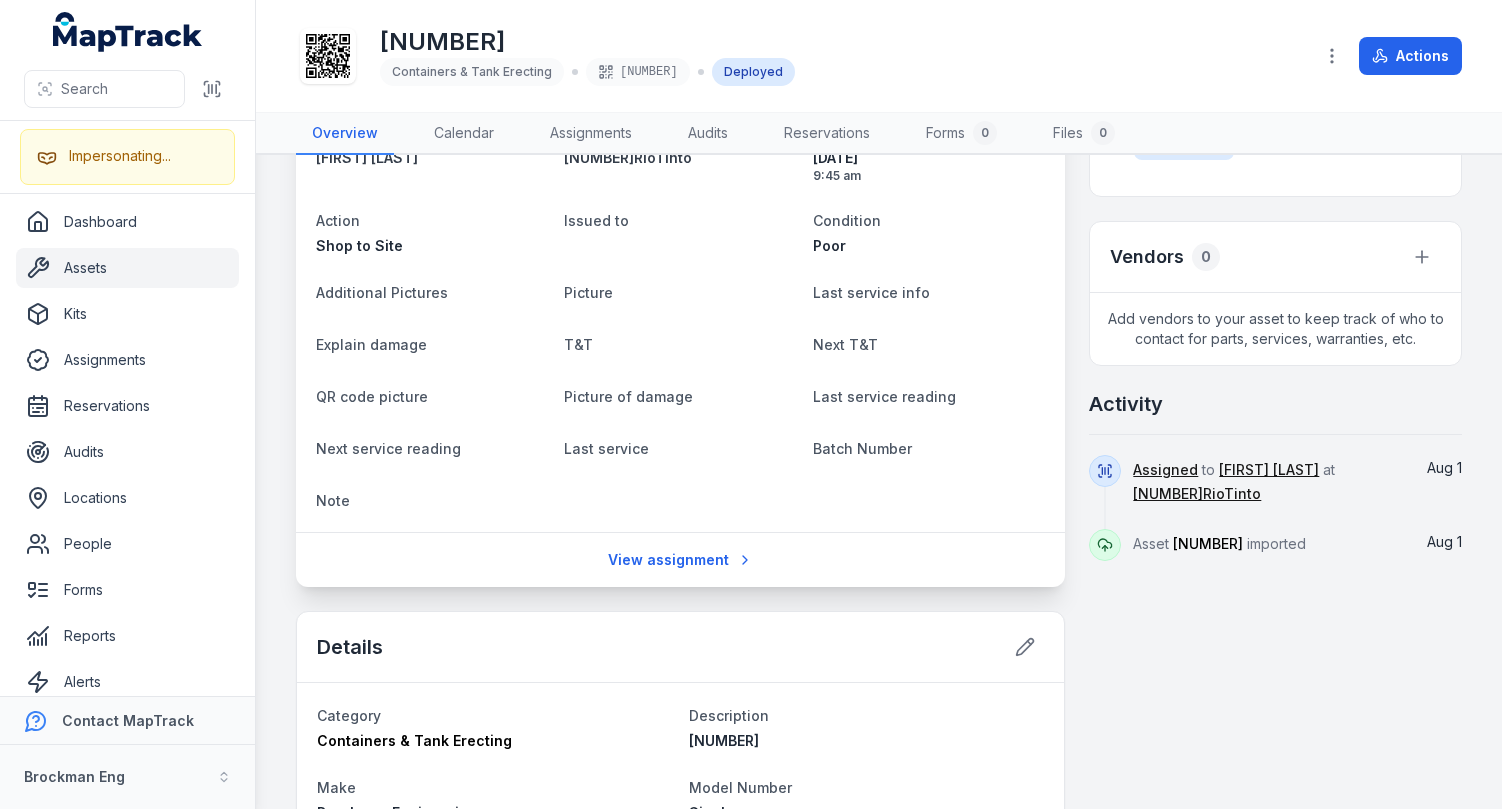scroll, scrollTop: 755, scrollLeft: 0, axis: vertical 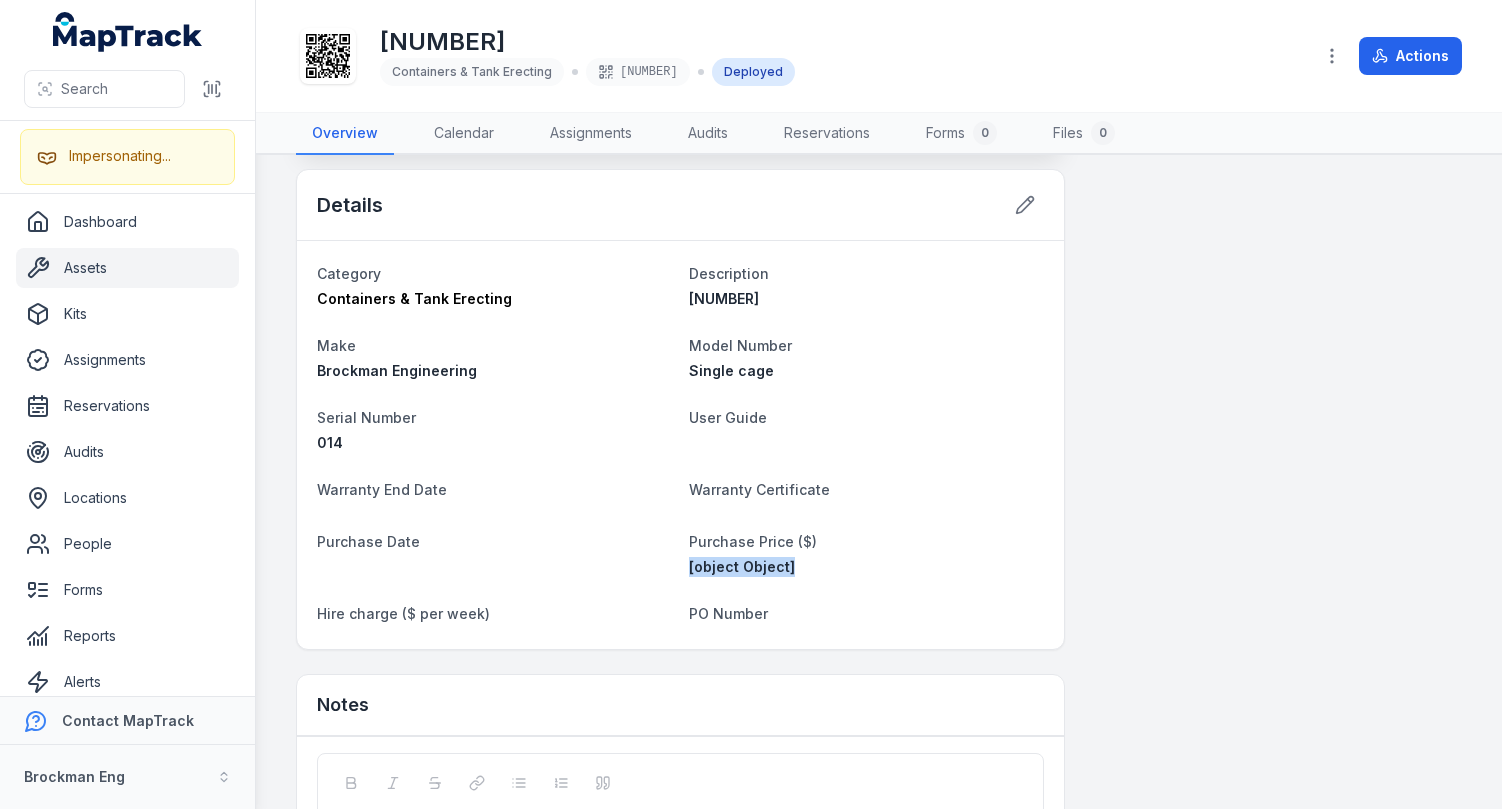 drag, startPoint x: 801, startPoint y: 570, endPoint x: 680, endPoint y: 571, distance: 121.004135 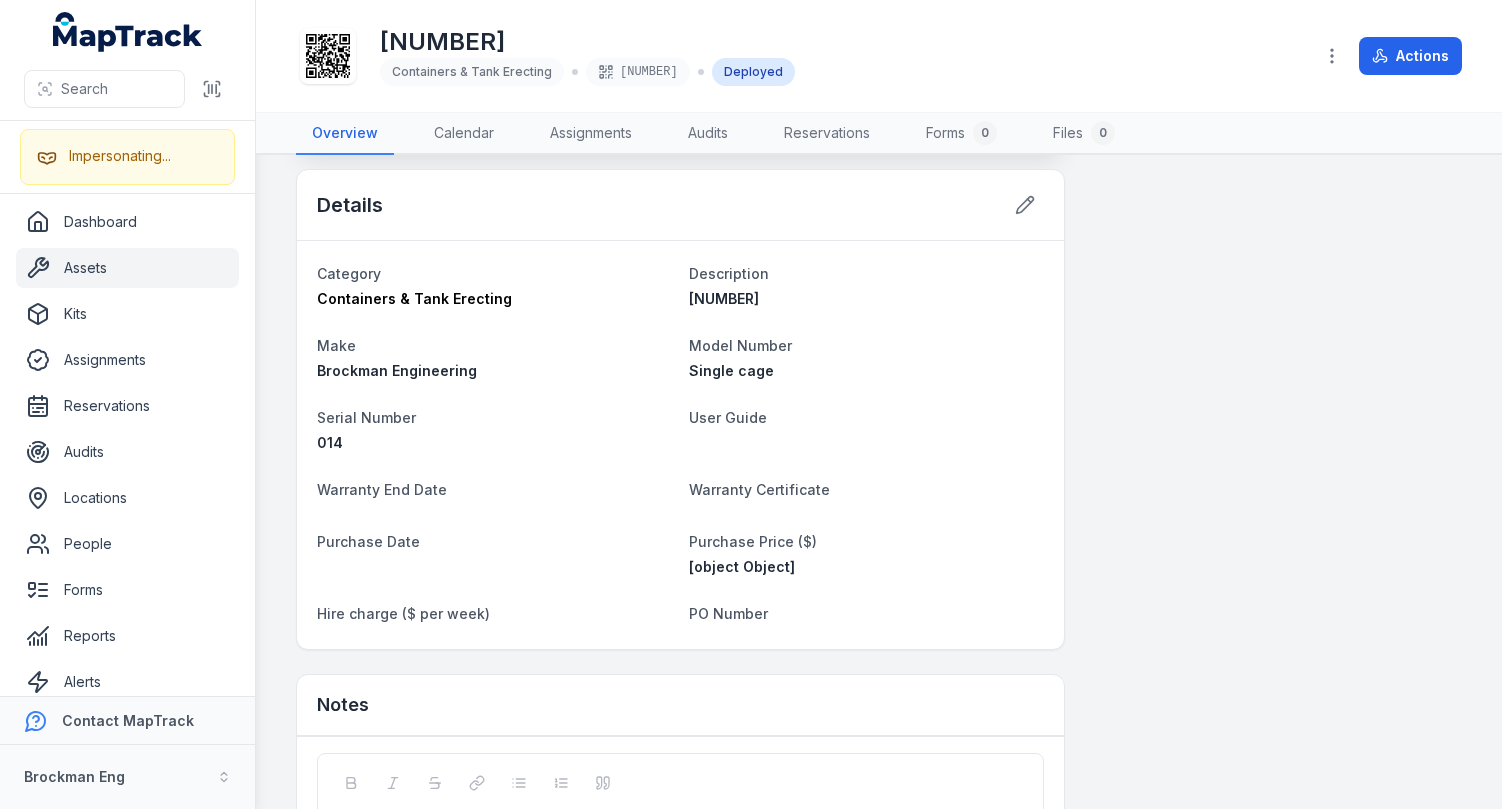 click on "[POSTAL_CODE], [COUNTRY] Person [FIRST] [LAST] Location [NUMBER]RioTinto Date [DATE] [TIME] Action Shop to Site Issued to Condition Poor Additional Pictures Picture Last service info Explain damage T&T Next T&T QR code picture Picture of damage Last service reading Next service reading Last service Batch Number Note View assignment Details Category Containers & Tank Erecting Description [NUMBER] Make Brockman Engineering Model Number Single cage Serial Number 014 User Guide Warranty End Date Warranty Certificate Purchase Date Purchase Price ($) [object Object] Hire charge ($ per week) PO Number Notes Add a note... Add note Pictures Attach files to this asset Upload files for reference and archival purposes. Attach Vendors 0 Add vendors to your asset to keep track of who to contact for parts, services, warranties, etc. Activity Assigned to [FIRST] [LAST] at [NUMBER]RioTinto Aug 1 Asset [NUMBER] imported Aug 1" at bounding box center (879, 196) 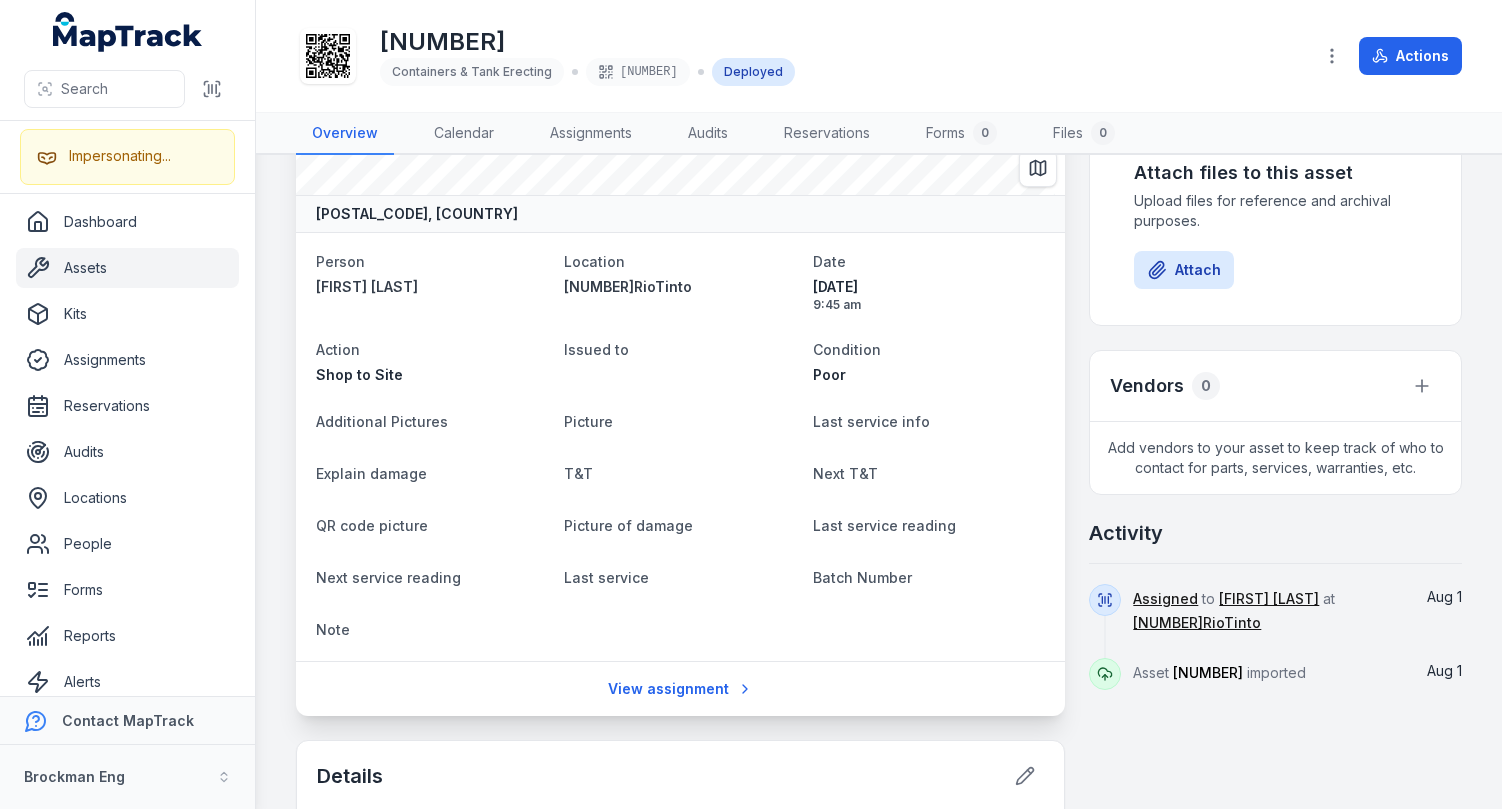 scroll, scrollTop: 115, scrollLeft: 0, axis: vertical 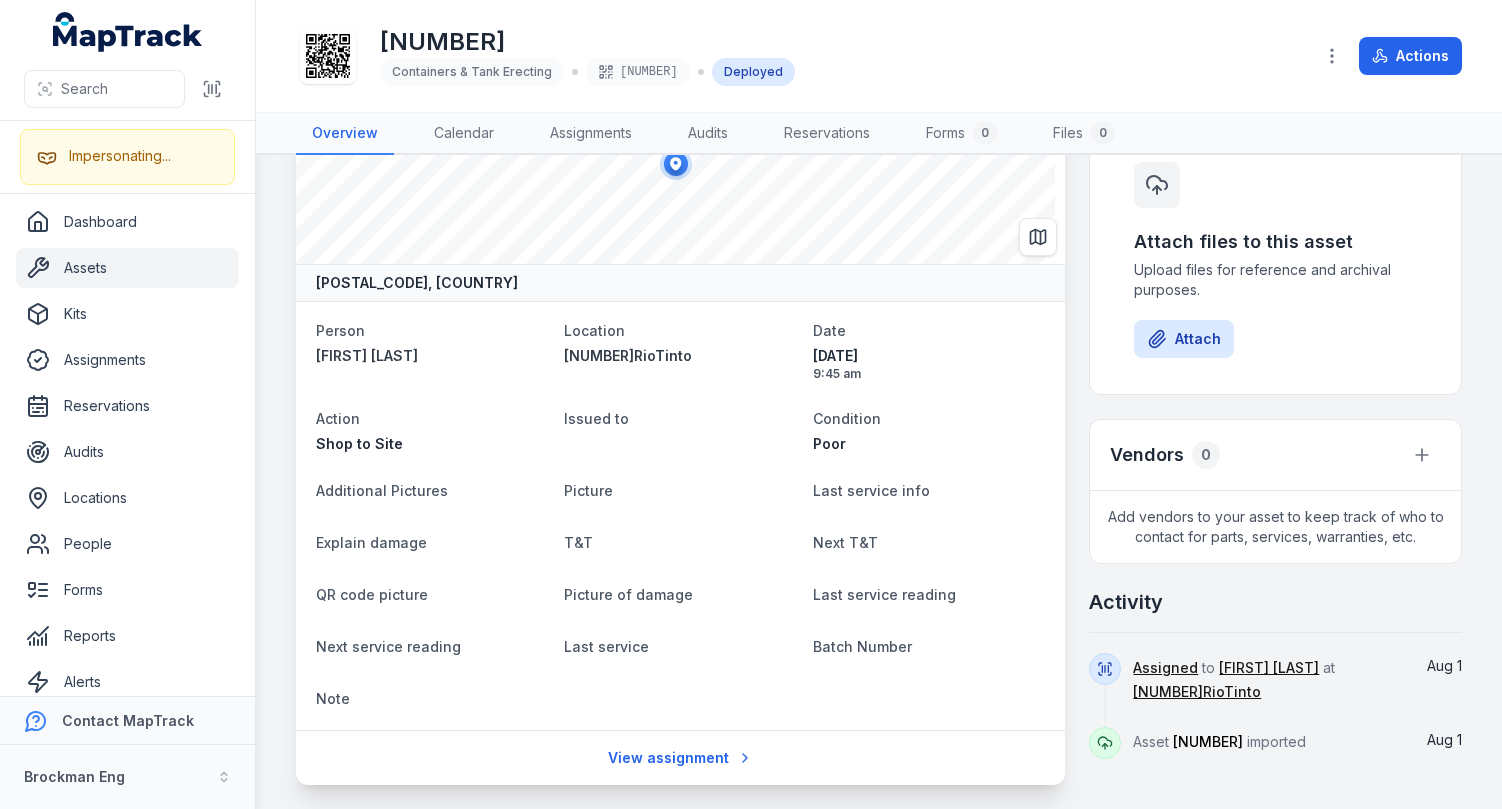 click on "[POSTAL_CODE], [COUNTRY] Person [FIRST] [LAST] Location [NUMBER]RioTinto Date [DATE] [TIME] Action Shop to Site Issued to Condition Poor Additional Pictures Picture Last service info Explain damage T&T Next T&T QR code picture Picture of damage Last service reading Next service reading Last service Batch Number Note View assignment Details Category Containers & Tank Erecting Description [NUMBER] Make Brockman Engineering Model Number Single cage Serial Number 014 User Guide Warranty End Date Warranty Certificate Purchase Date Purchase Price ($) [object Object] Hire charge ($ per week) PO Number Notes Add a note... Add note Pictures Attach files to this asset Upload files for reference and archival purposes. Attach Vendors 0 Add vendors to your asset to keep track of who to contact for parts, services, warranties, etc. Activity Assigned to [FIRST] [LAST] at [NUMBER]RioTinto Aug 1 Asset [NUMBER] imported Aug 1" at bounding box center [879, 836] 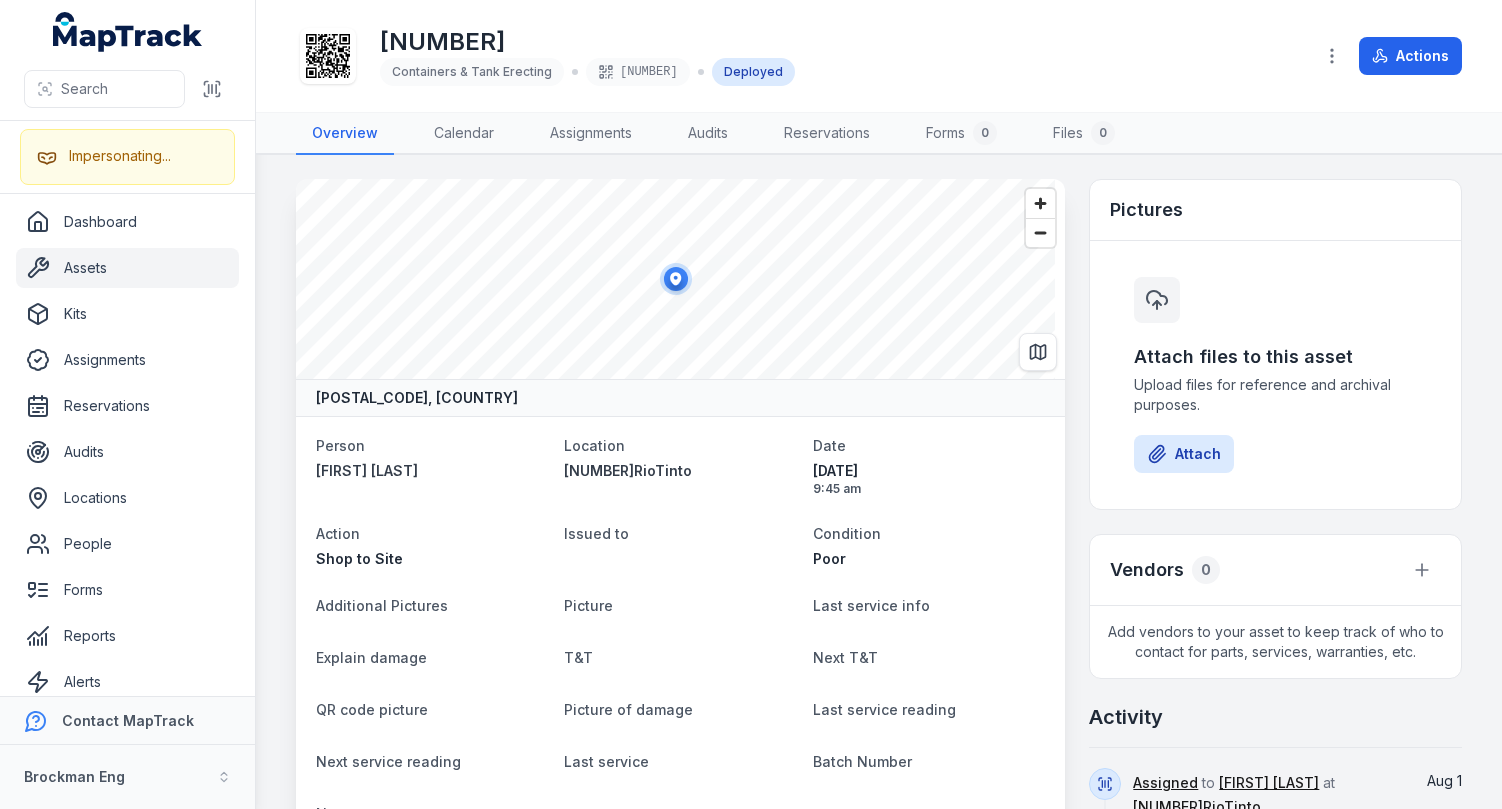click on "[POSTAL_CODE], [COUNTRY] Person [FIRST] [LAST] Location [NUMBER]RioTinto Date [DATE] [TIME] Action Shop to Site Issued to Condition Poor Additional Pictures Picture Last service info Explain damage T&T Next T&T QR code picture Picture of damage Last service reading Next service reading Last service Batch Number Note View assignment Details Category Containers & Tank Erecting Description [NUMBER] Make Brockman Engineering Model Number Single cage Serial Number 014 User Guide Warranty End Date Warranty Certificate Purchase Date Purchase Price ($) [object Object] Hire charge ($ per week) PO Number Notes Add a note... Add note Pictures Attach files to this asset Upload files for reference and archival purposes. Attach Vendors 0 Add vendors to your asset to keep track of who to contact for parts, services, warranties, etc. Activity Assigned to [FIRST] [LAST] at [NUMBER]RioTinto Aug 1 Asset [NUMBER] imported Aug 1" at bounding box center [879, 951] 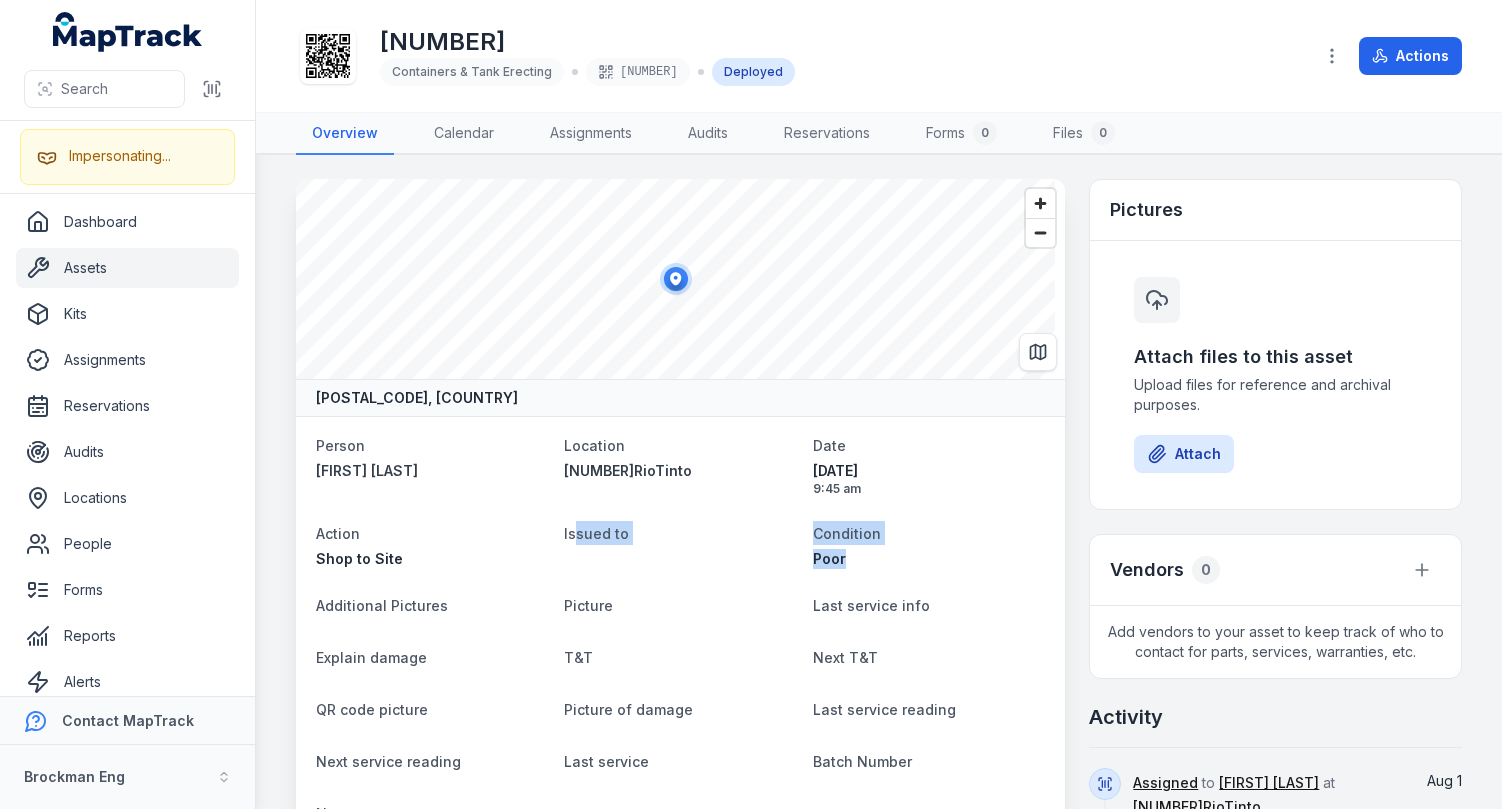 drag, startPoint x: 885, startPoint y: 564, endPoint x: 572, endPoint y: 533, distance: 314.5314 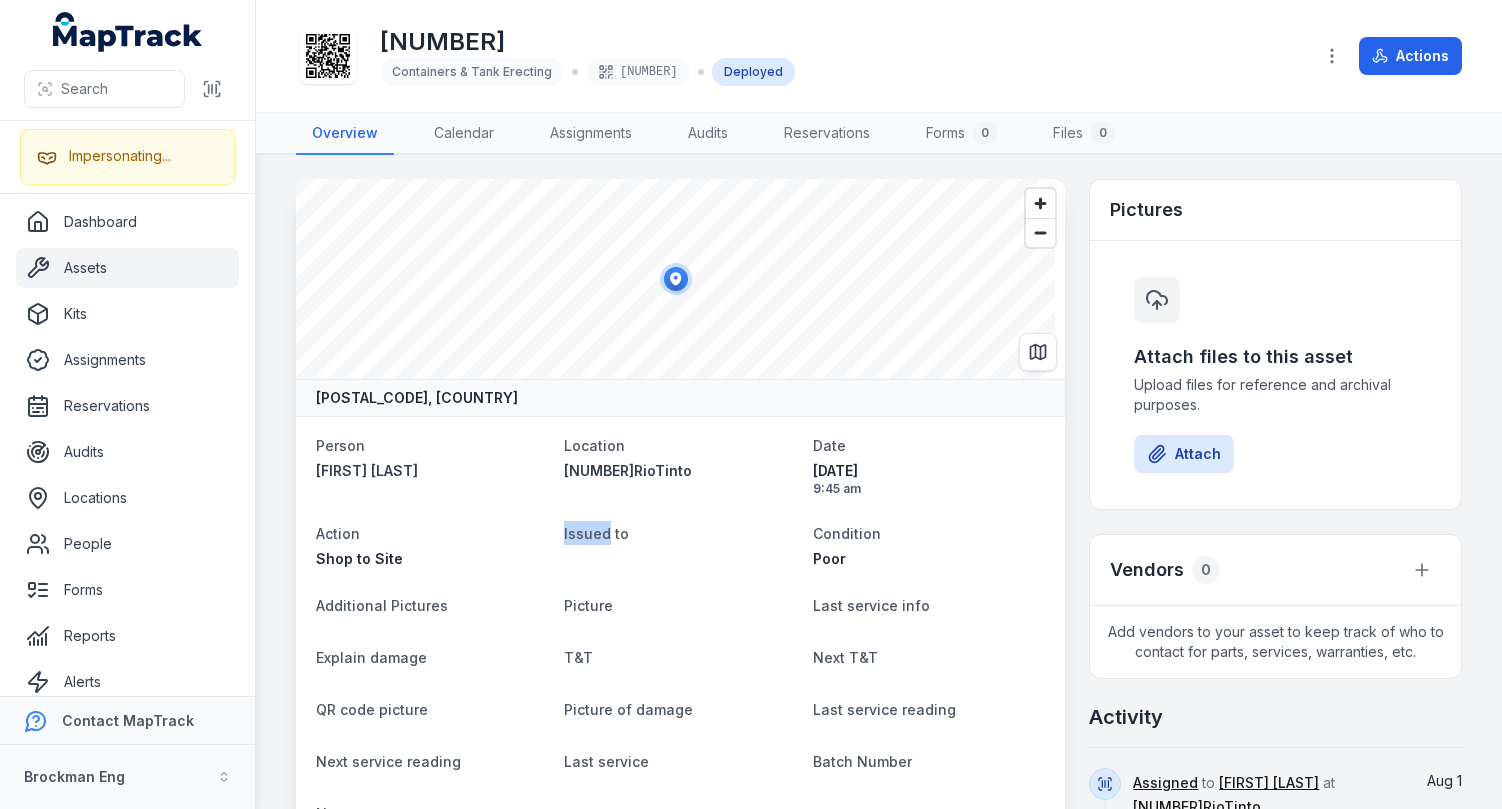 click on "Issued to" at bounding box center (596, 533) 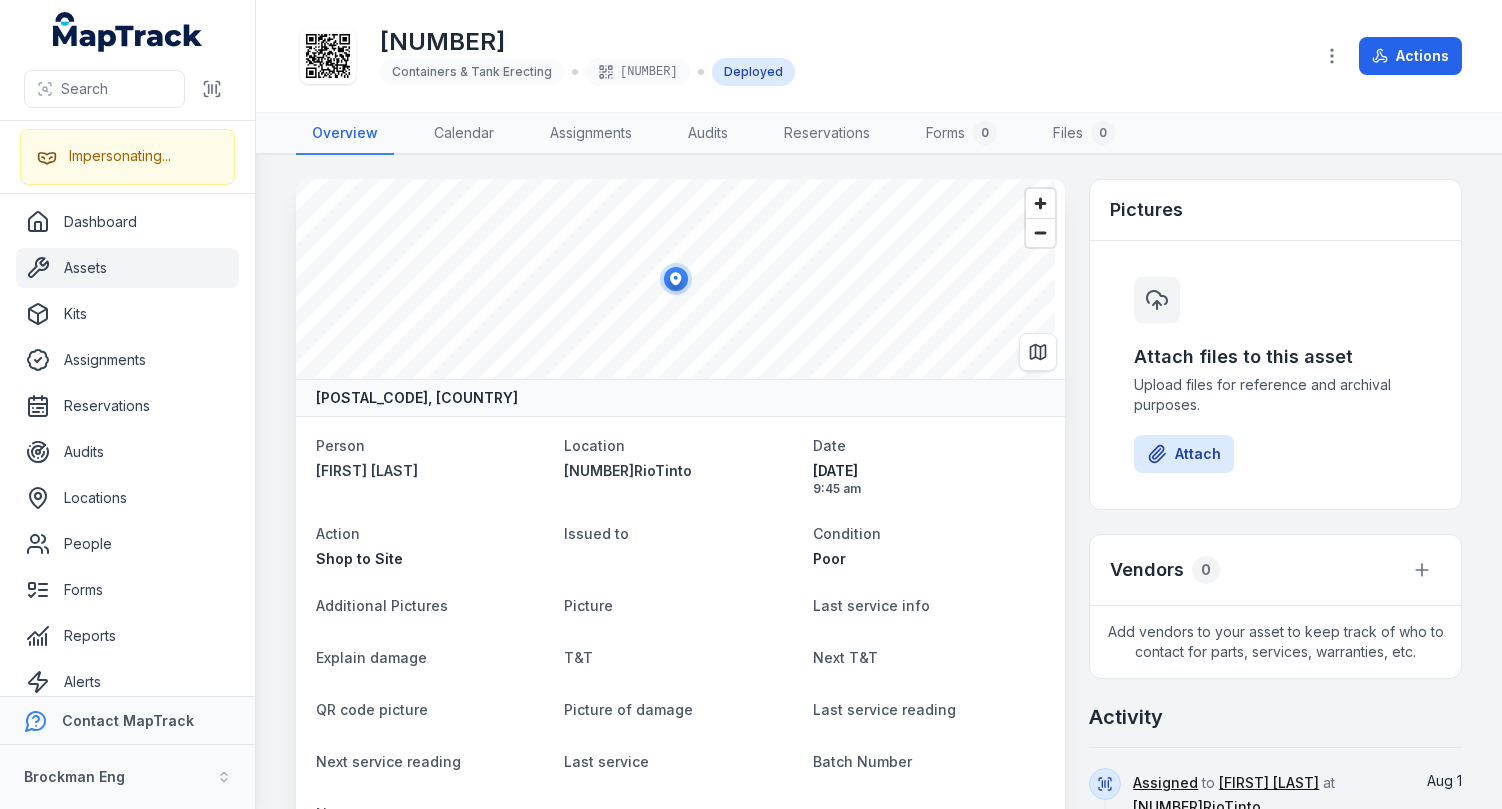 drag, startPoint x: 674, startPoint y: 533, endPoint x: 915, endPoint y: 546, distance: 241.35037 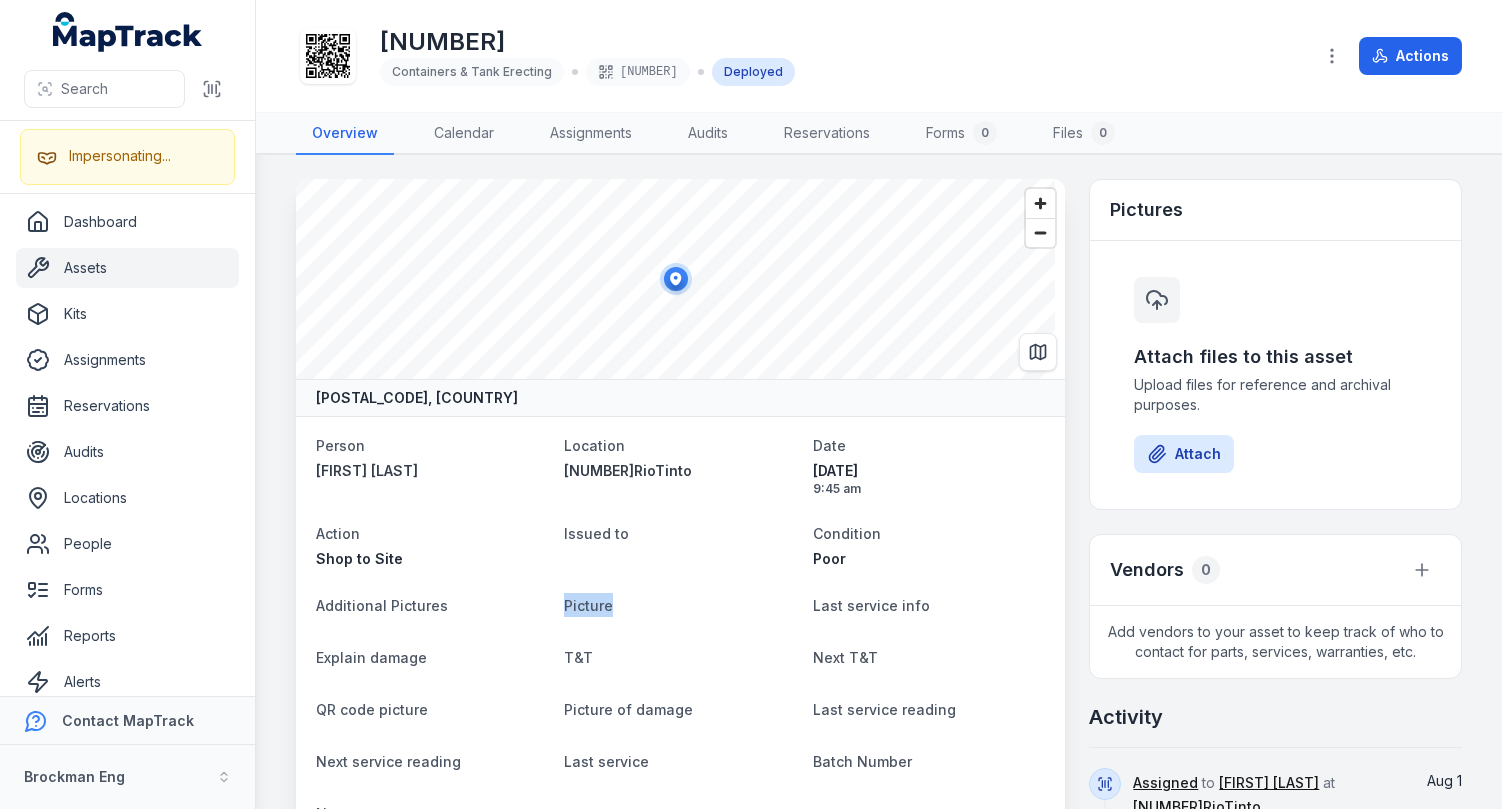 click on "Picture" at bounding box center (588, 605) 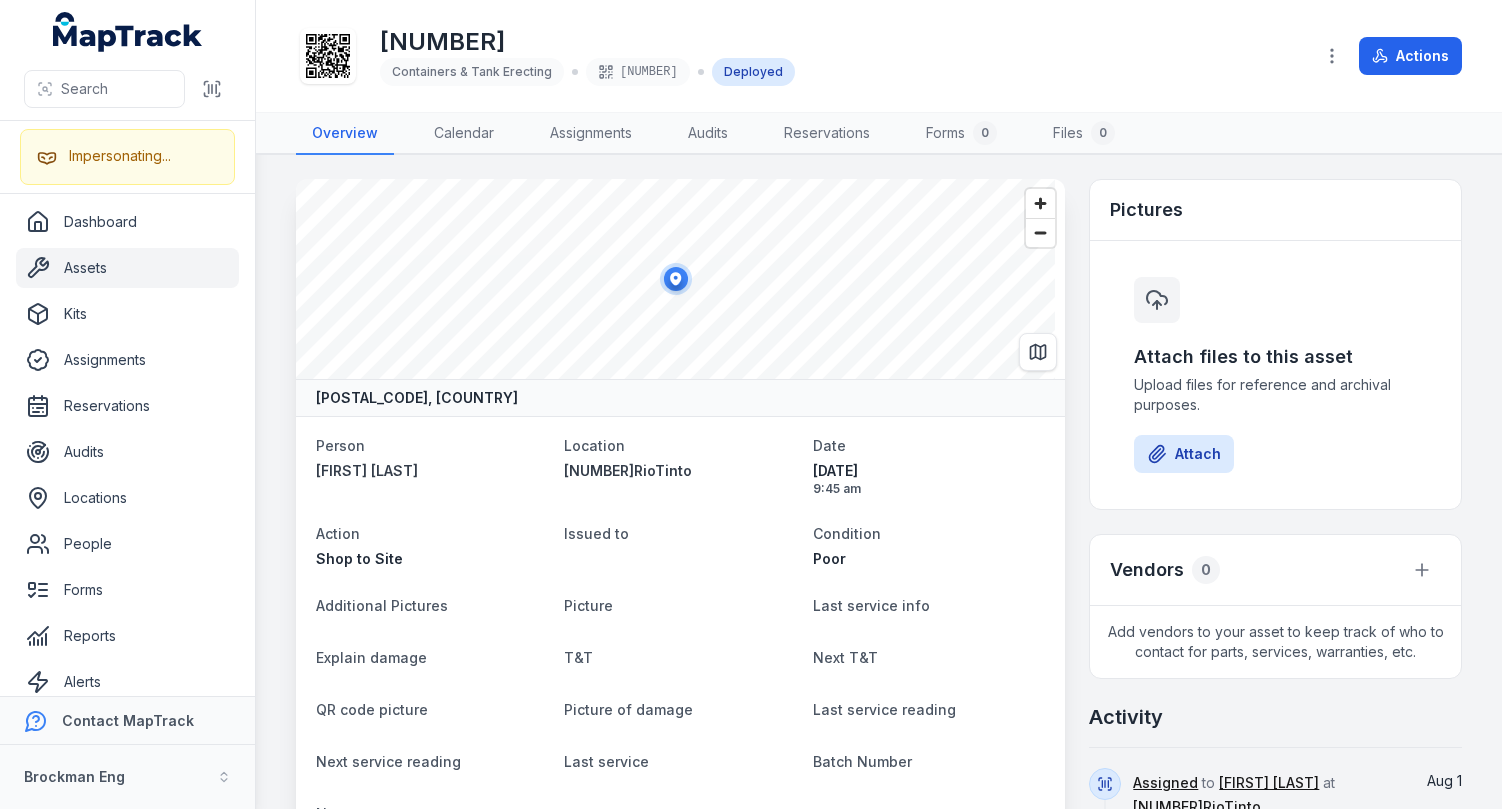 click on "Last service info" at bounding box center [871, 605] 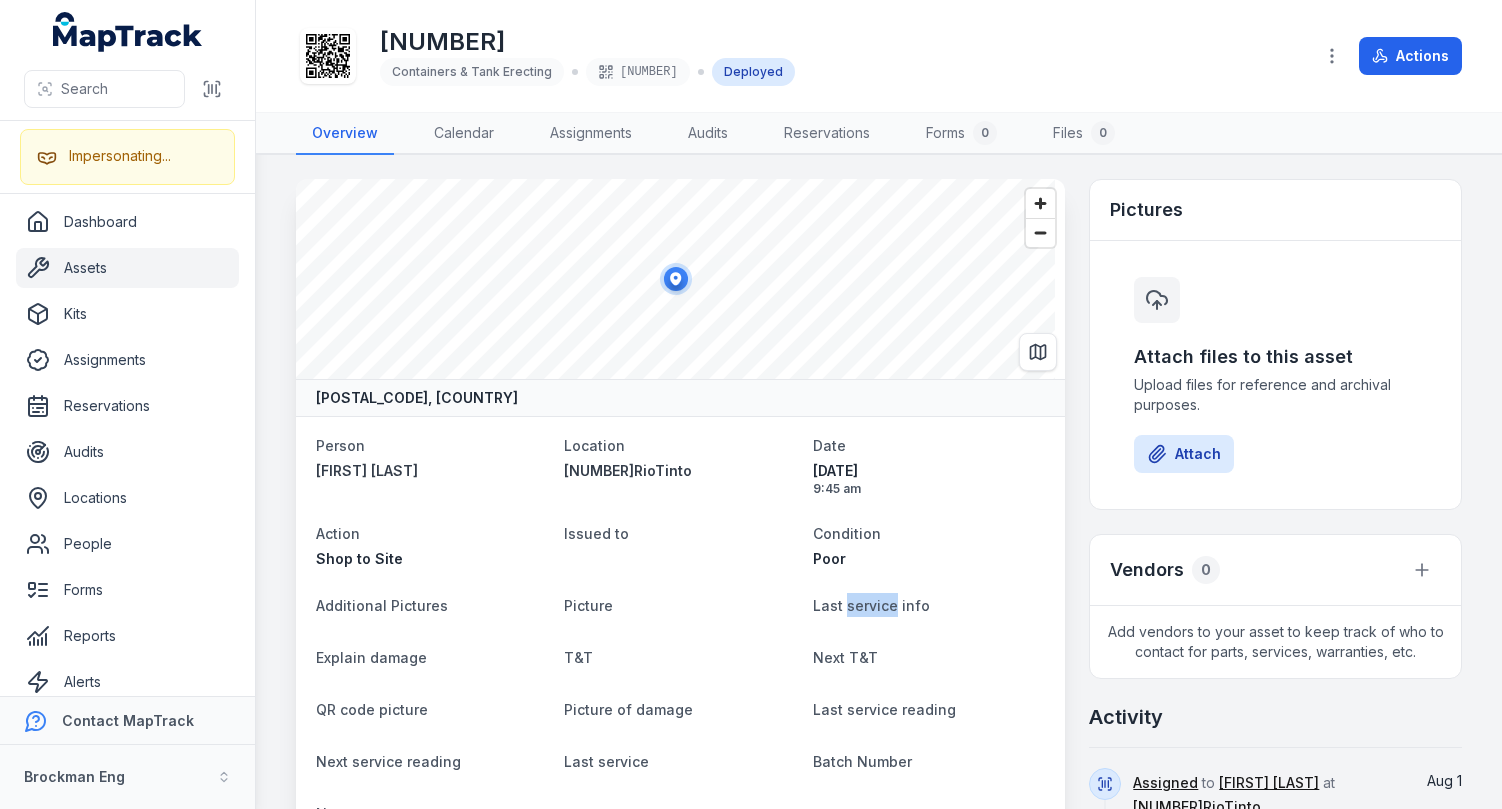 drag, startPoint x: 839, startPoint y: 597, endPoint x: 872, endPoint y: 600, distance: 33.13608 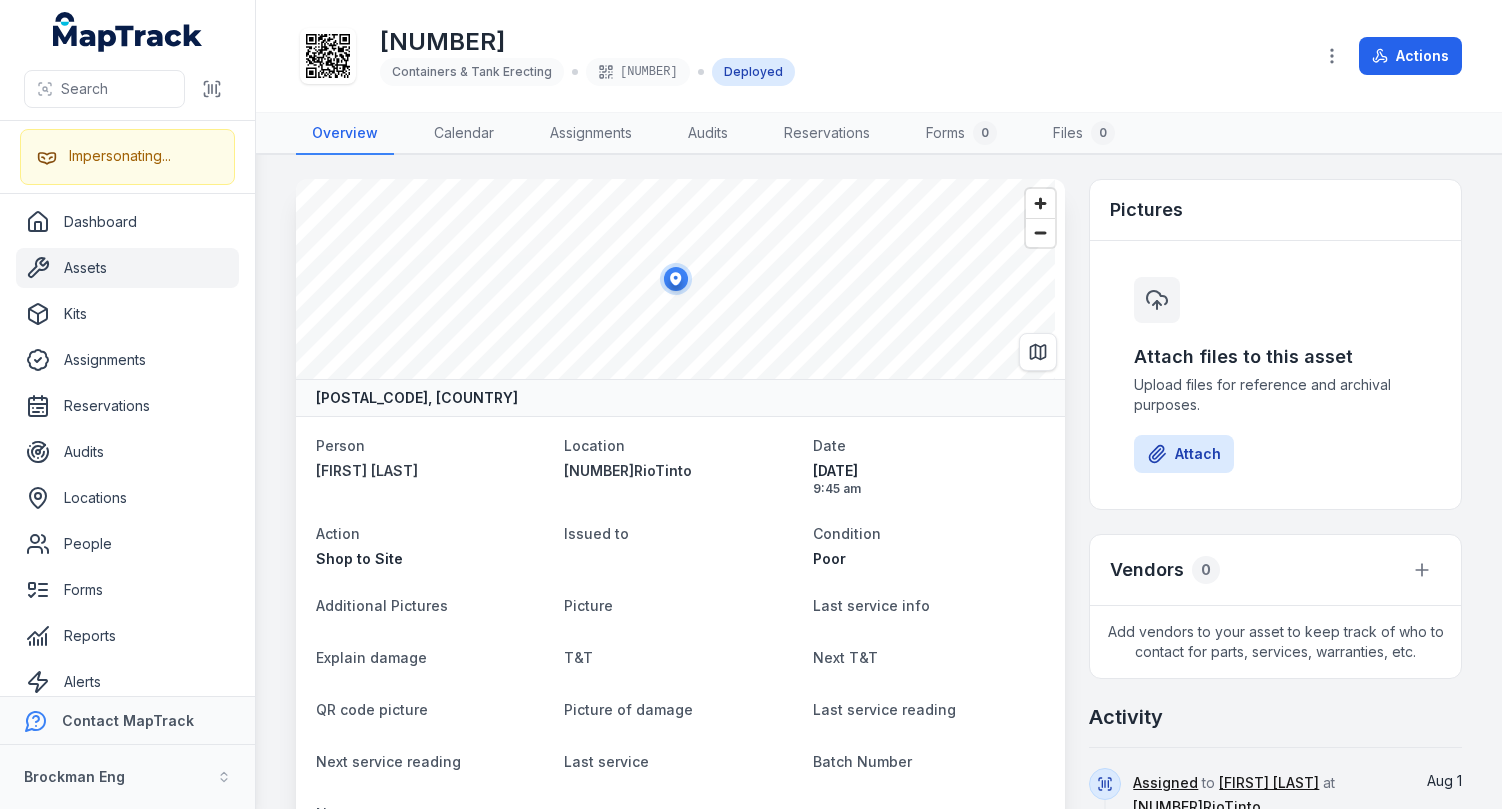 click on "Last service info" at bounding box center [871, 605] 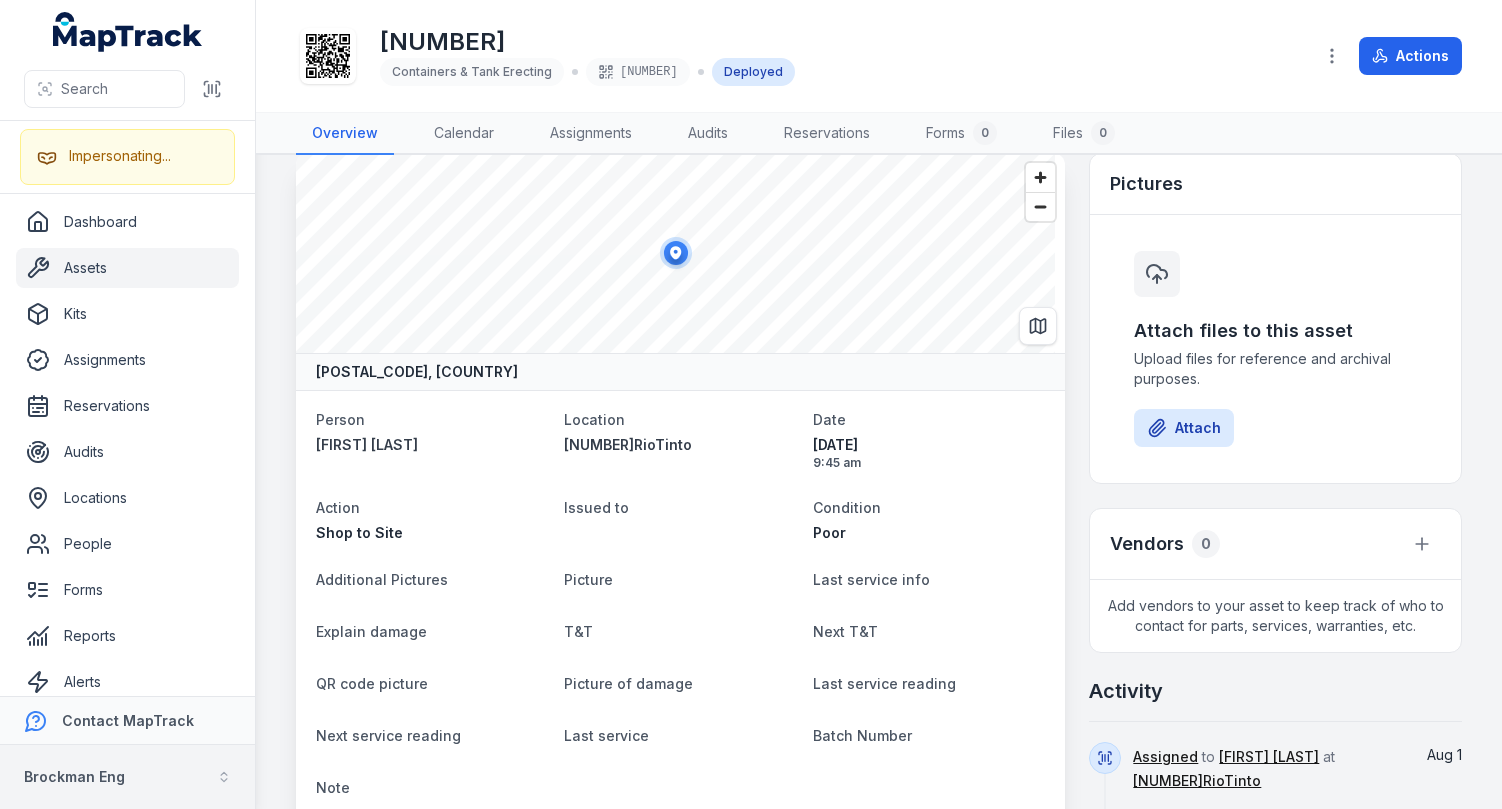 scroll, scrollTop: 39, scrollLeft: 0, axis: vertical 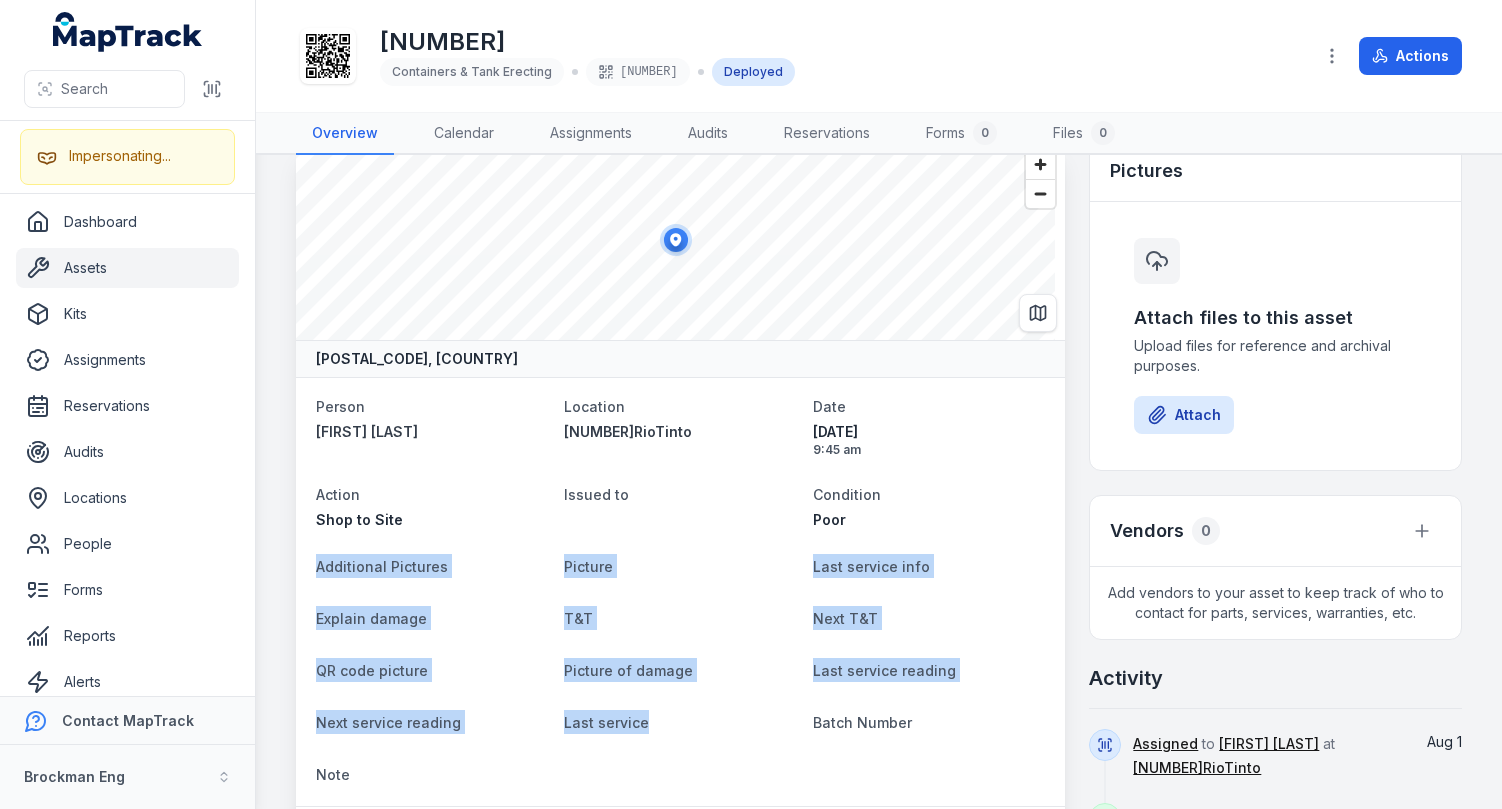 drag, startPoint x: 728, startPoint y: 771, endPoint x: 317, endPoint y: 545, distance: 469.0384 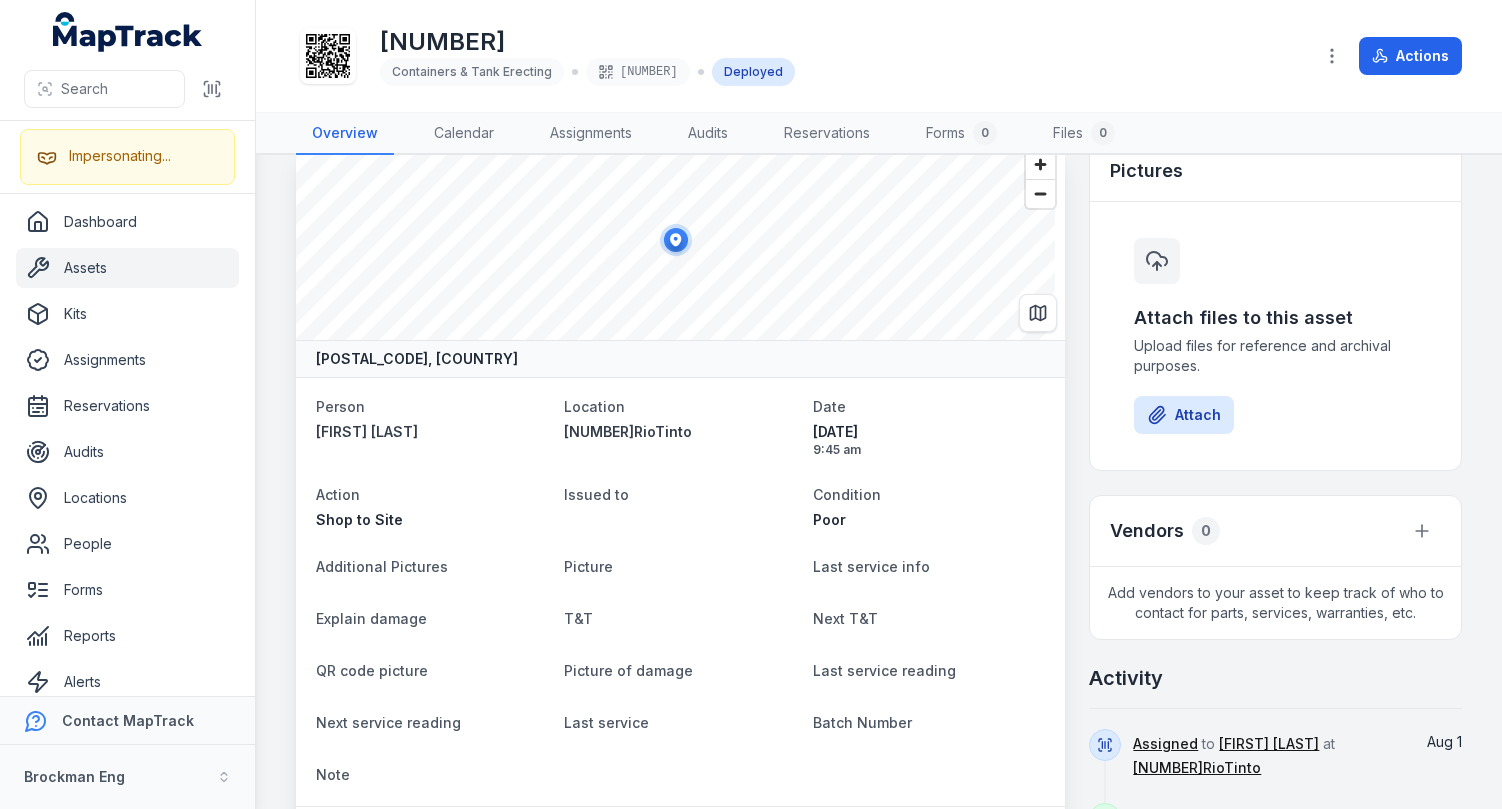drag, startPoint x: 583, startPoint y: 545, endPoint x: 665, endPoint y: 631, distance: 118.82761 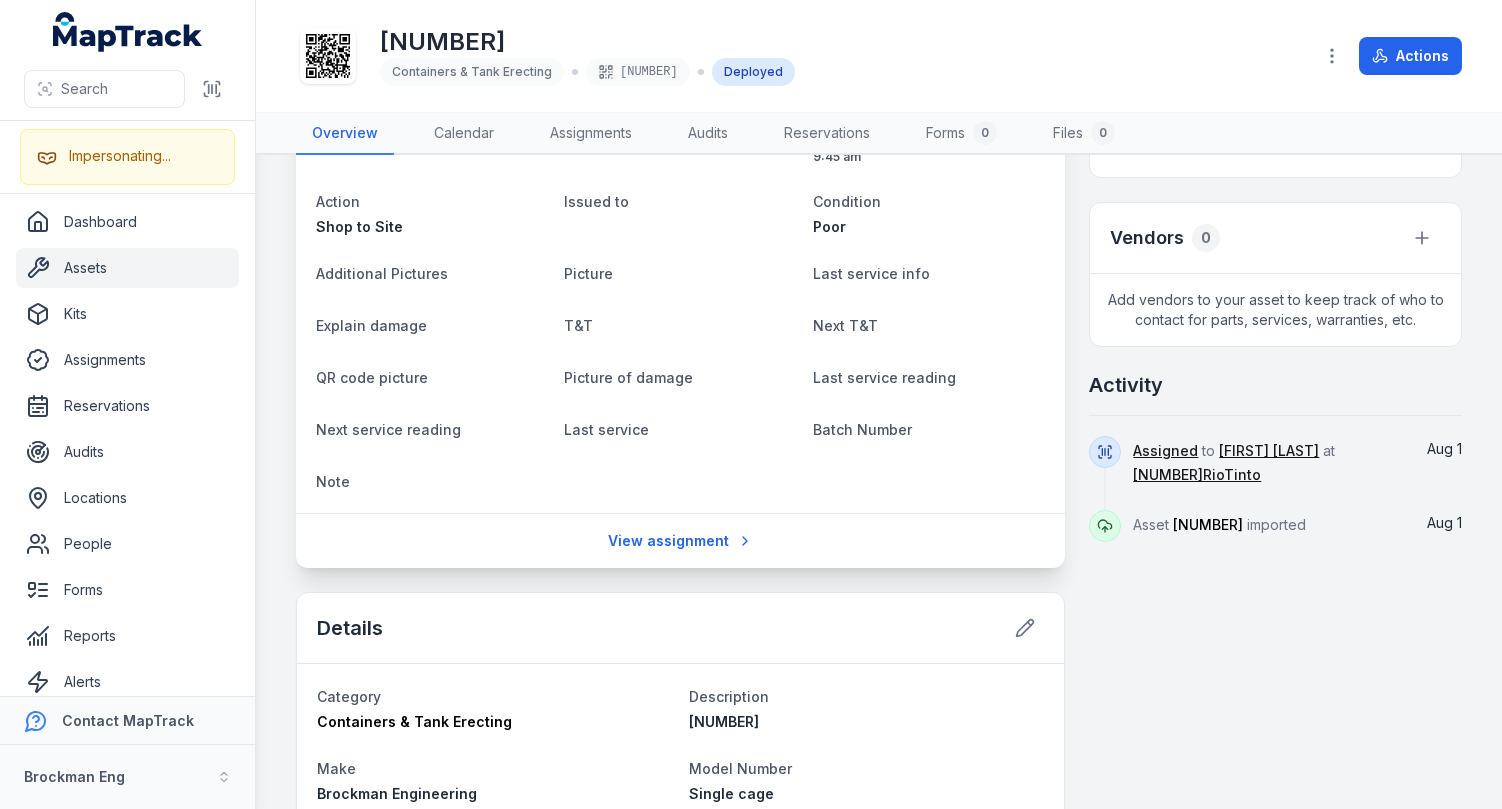 click on "[POSTAL_CODE], [COUNTRY] Person [FIRST] [LAST] Location [NUMBER]RioTinto Date [DATE] [TIME] Action Shop to Site Issued to Condition Poor Additional Pictures Picture Last service info Explain damage T&T Next T&T QR code picture Picture of damage Last service reading Next service reading Last service Batch Number Note View assignment Details Category Containers & Tank Erecting Description [NUMBER] Make Brockman Engineering Model Number Single cage Serial Number 014 User Guide Warranty End Date Warranty Certificate Purchase Date Purchase Price ($) [object Object] Hire charge ($ per week) PO Number Notes Add a note... Add note Pictures Attach files to this asset Upload files for reference and archival purposes. Attach Vendors 0 Add vendors to your asset to keep track of who to contact for parts, services, warranties, etc. Activity Assigned to [FIRST] [LAST] at [NUMBER]RioTinto Aug 1 Asset [NUMBER] imported Aug 1" at bounding box center [879, 619] 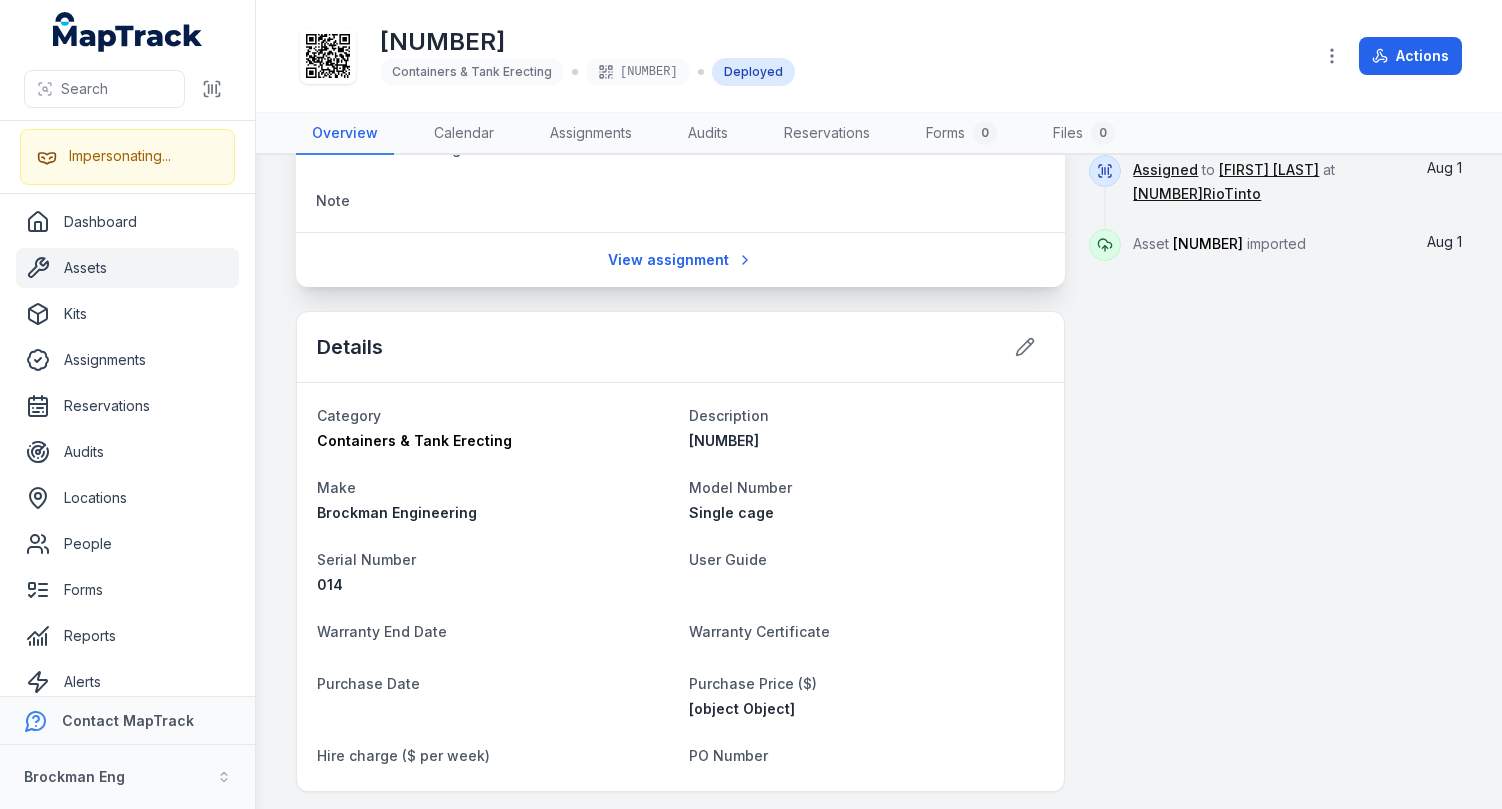 click on "[POSTAL_CODE], [COUNTRY] Person [FIRST] [LAST] Location [NUMBER]RioTinto Date [DATE] [TIME] Action Shop to Site Issued to Condition Poor Additional Pictures Picture Last service info Explain damage T&T Next T&T QR code picture Picture of damage Last service reading Next service reading Last service Batch Number Note View assignment Details Category Containers & Tank Erecting Description [NUMBER] Make Brockman Engineering Model Number Single cage Serial Number 014 User Guide Warranty End Date Warranty Certificate Purchase Date Purchase Price ($) [object Object] Hire charge ($ per week) PO Number Notes Add a note... Add note Pictures Attach files to this asset Upload files for reference and archival purposes. Attach Vendors 0 Add vendors to your asset to keep track of who to contact for parts, services, warranties, etc. Activity Assigned to [FIRST] [LAST] at [NUMBER]RioTinto Aug 1 Asset [NUMBER] imported Aug 1" at bounding box center (879, 338) 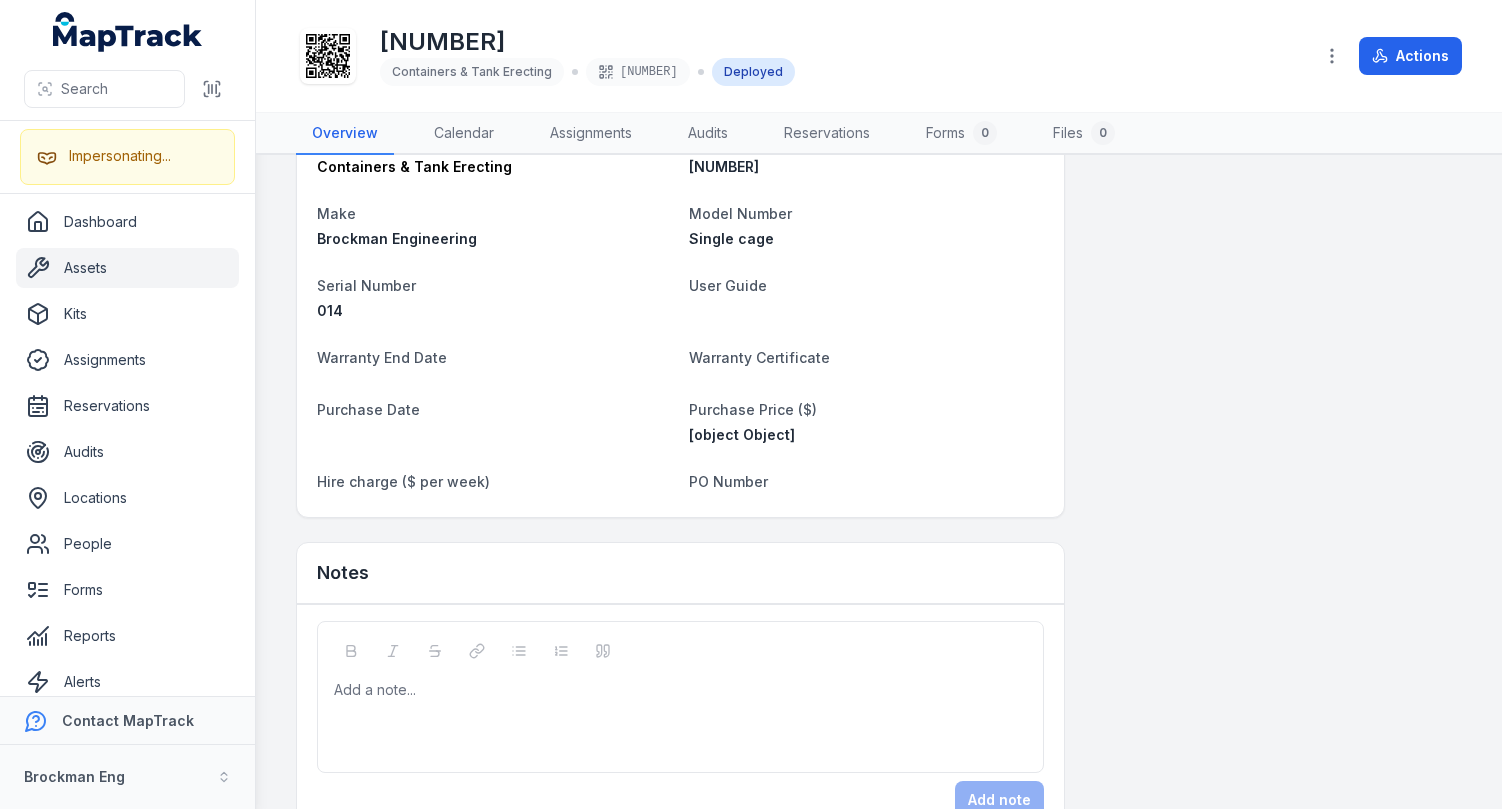 scroll, scrollTop: 874, scrollLeft: 0, axis: vertical 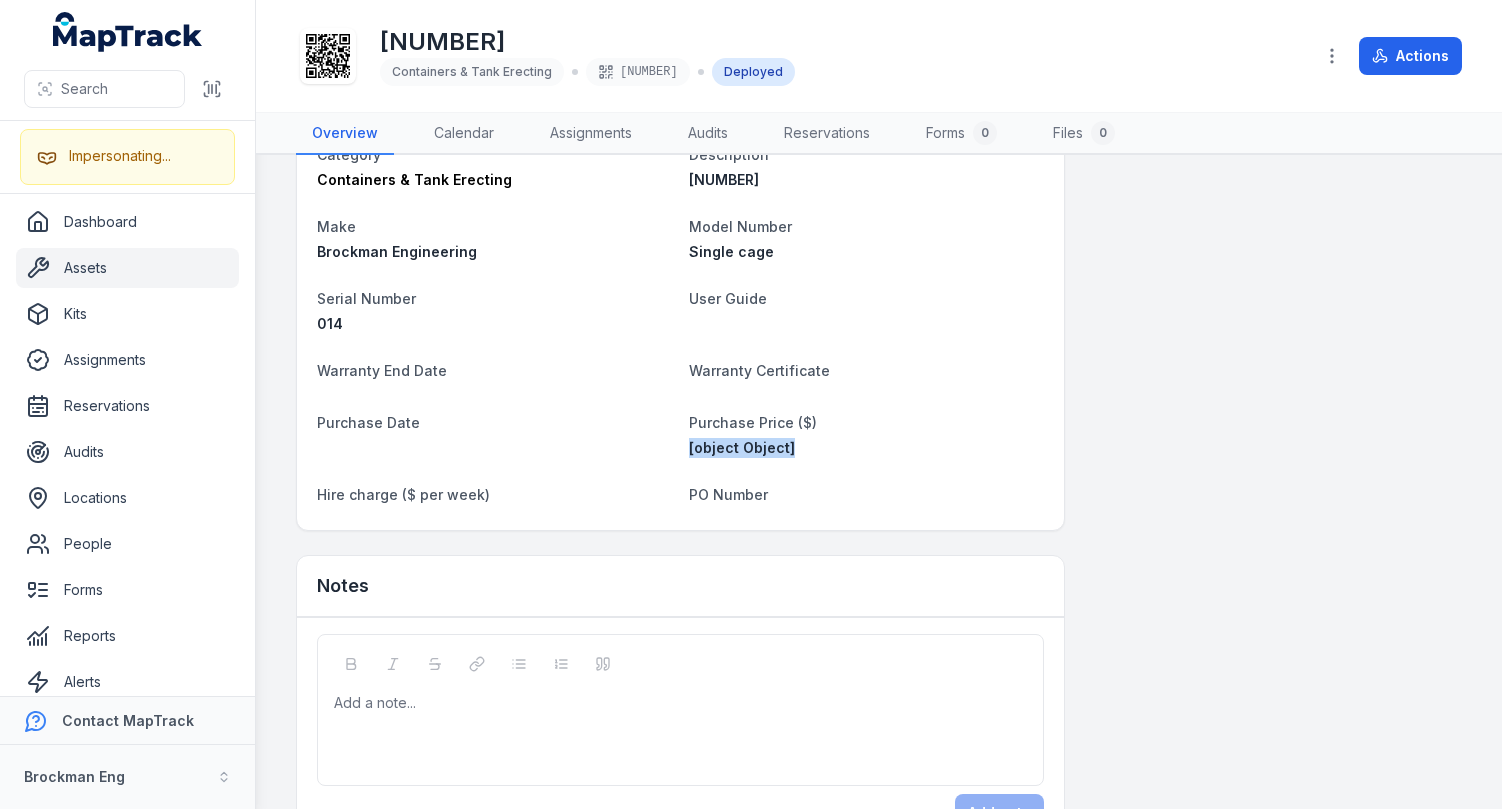 drag, startPoint x: 820, startPoint y: 449, endPoint x: 686, endPoint y: 446, distance: 134.03358 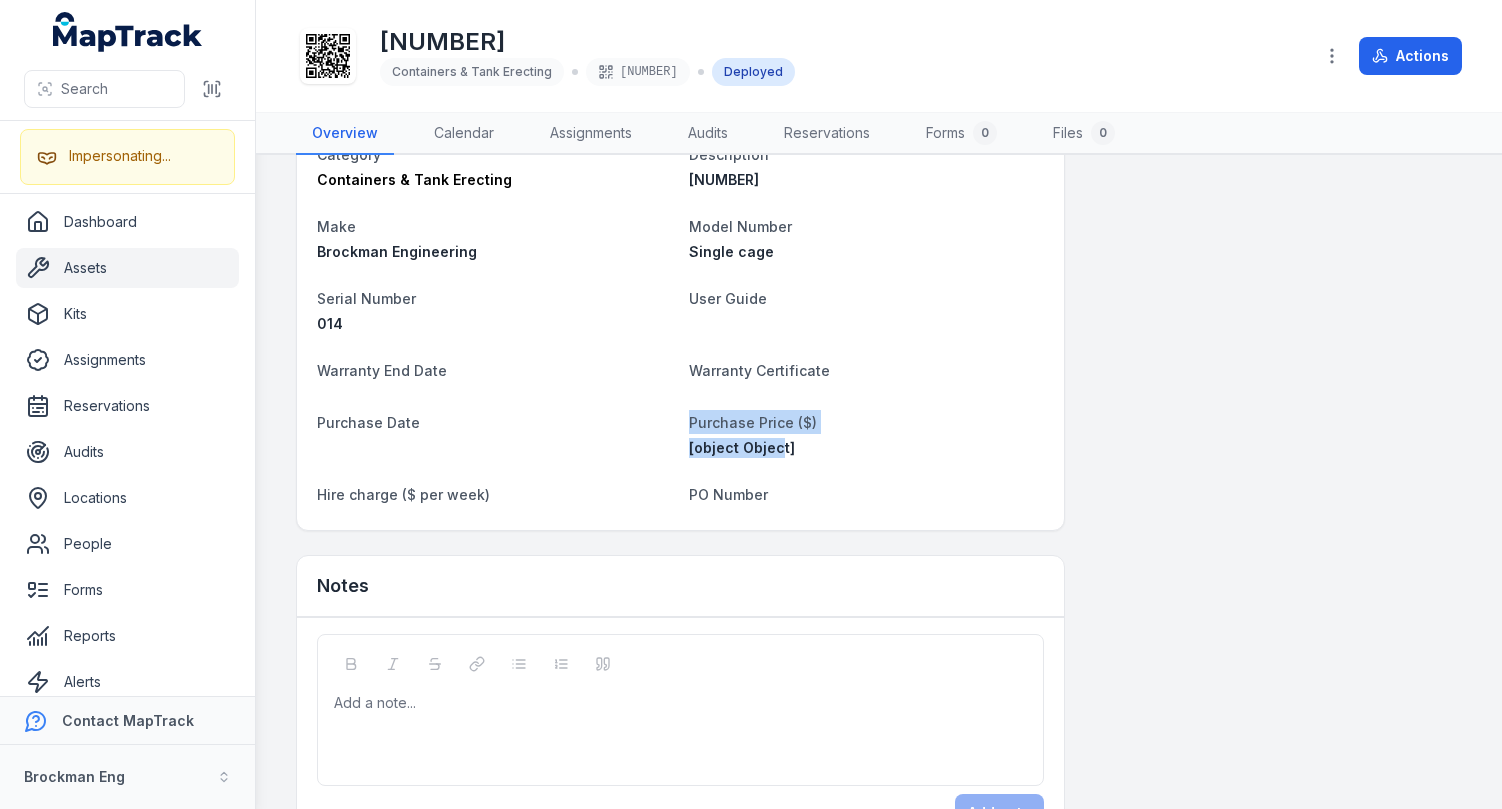 drag, startPoint x: 776, startPoint y: 446, endPoint x: 690, endPoint y: 452, distance: 86.209045 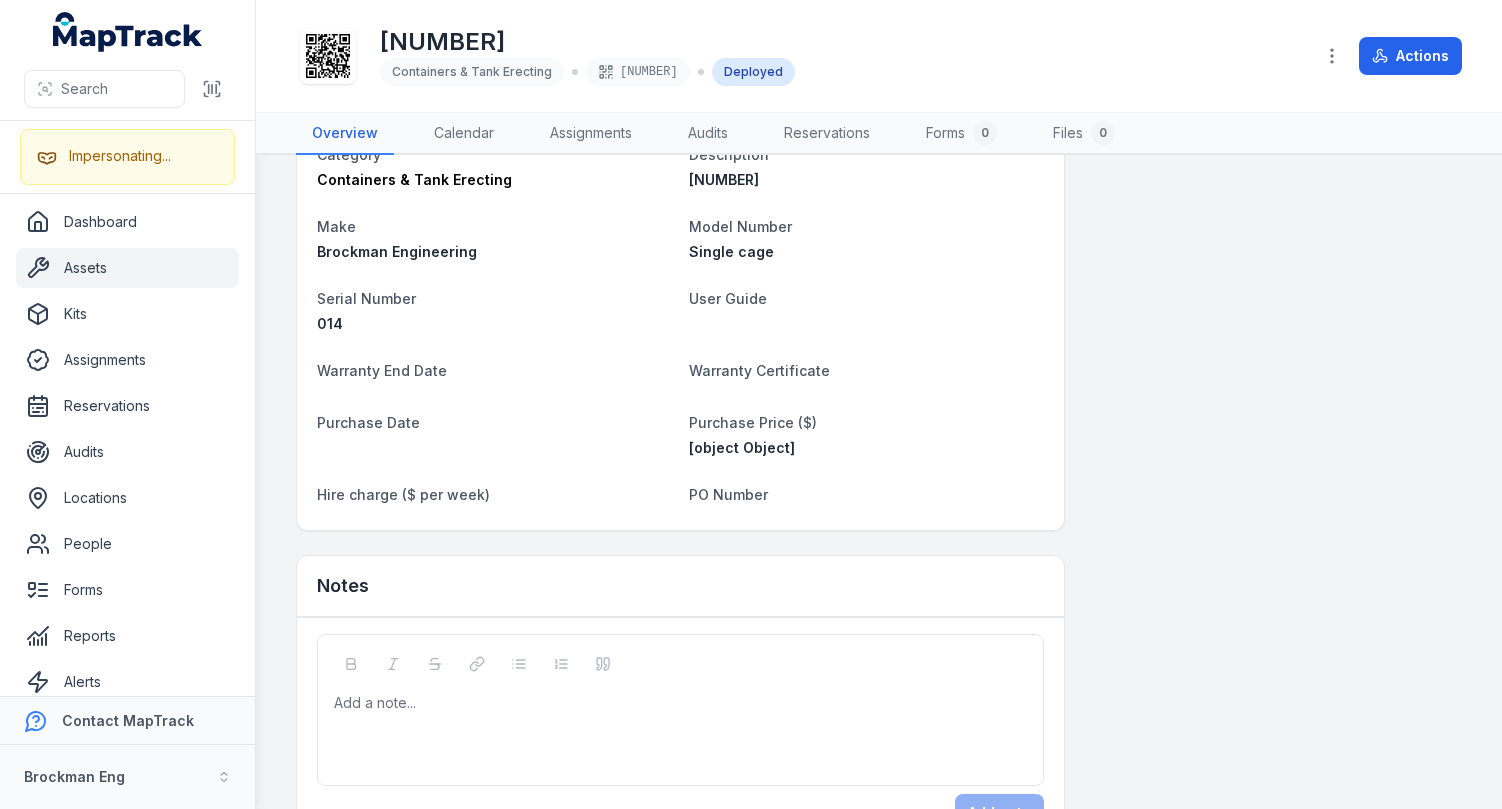 drag, startPoint x: 854, startPoint y: 446, endPoint x: 961, endPoint y: 439, distance: 107.22873 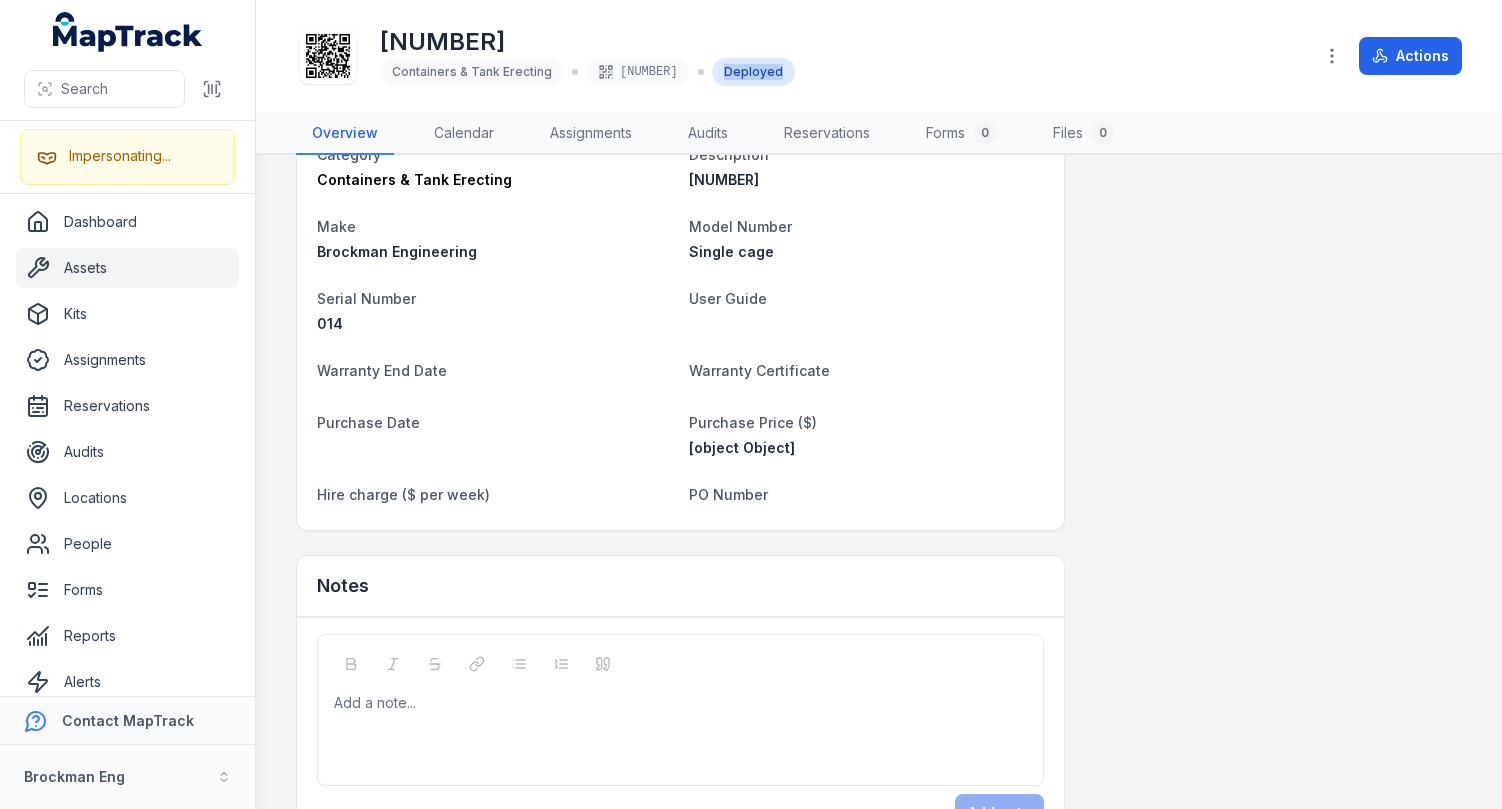 click on "[NUMBER] Containers & Tank Erecting [NUMBER] Deployed" at bounding box center (796, 56) 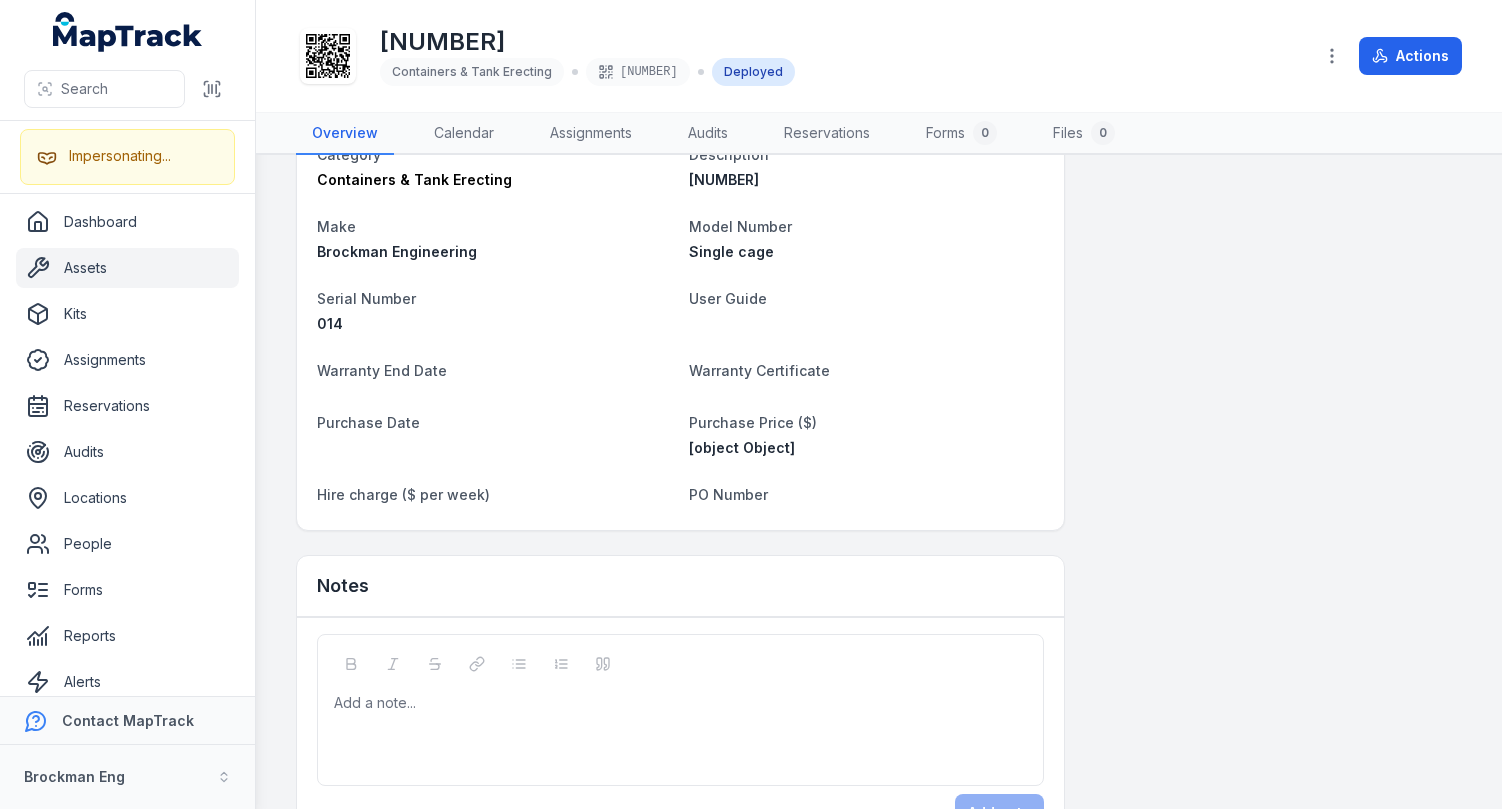 click on "[POSTAL_CODE], [COUNTRY] Person [FIRST] [LAST] Location [NUMBER]RioTinto Date [DATE] [TIME] Action Shop to Site Issued to Condition Poor Additional Pictures Picture Last service info Explain damage T&T Next T&T QR code picture Picture of damage Last service reading Next service reading Last service Batch Number Note View assignment Details Category Containers & Tank Erecting Description [NUMBER] Make Brockman Engineering Model Number Single cage Serial Number 014 User Guide Warranty End Date Warranty Certificate Purchase Date Purchase Price ($) [object Object] Hire charge ($ per week) PO Number Notes Add a note... Add note Pictures Attach files to this asset Upload files for reference and archival purposes. Attach Vendors 0 Add vendors to your asset to keep track of who to contact for parts, services, warranties, etc. Activity Assigned to [FIRST] [LAST] at [NUMBER]RioTinto Aug 1 Asset [NUMBER] imported Aug 1" at bounding box center (879, 77) 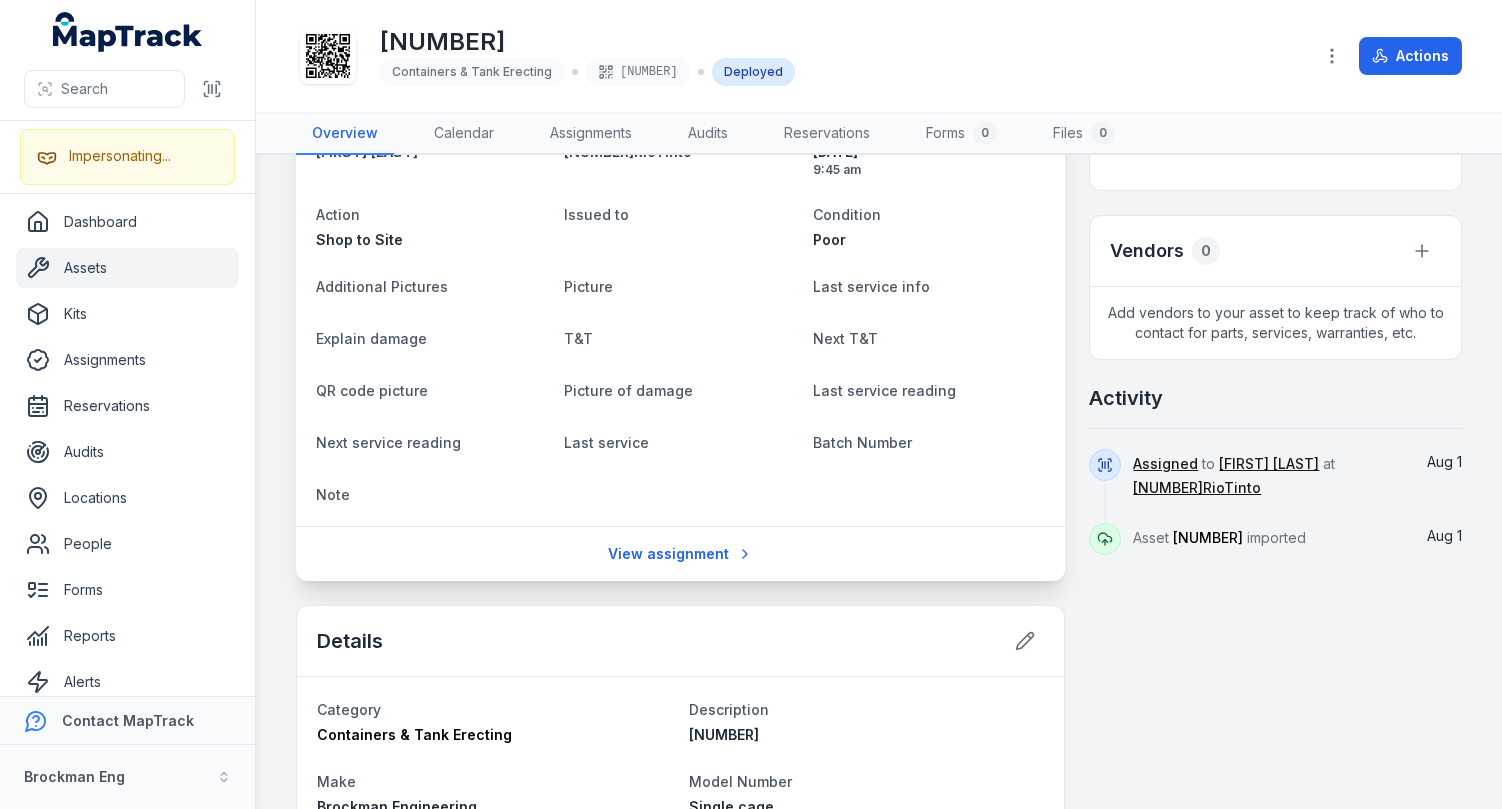 scroll, scrollTop: 0, scrollLeft: 0, axis: both 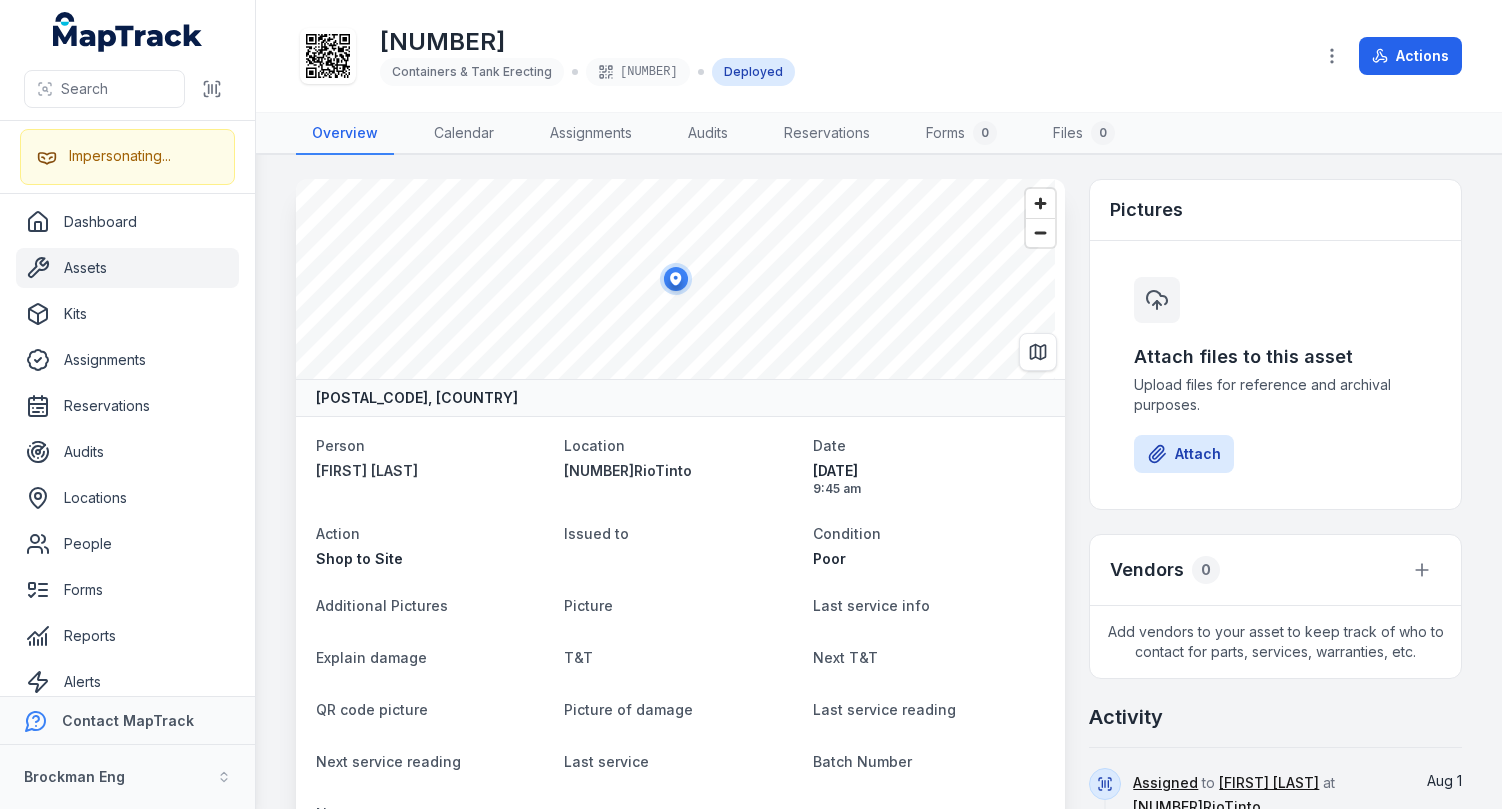 click on "[POSTAL_CODE], [COUNTRY] Person [FIRST] [LAST] Location [NUMBER]RioTinto Date [DATE] [TIME] Action Shop to Site Issued to Condition Poor Additional Pictures Picture Last service info Explain damage T&T Next T&T QR code picture Picture of damage Last service reading Next service reading Last service Batch Number Note View assignment Details Category Containers & Tank Erecting Description [NUMBER] Make Brockman Engineering Model Number Single cage Serial Number 014 User Guide Warranty End Date Warranty Certificate Purchase Date Purchase Price ($) [object Object] Hire charge ($ per week) PO Number Notes Add a note... Add note Pictures Attach files to this asset Upload files for reference and archival purposes. Attach Vendors 0 Add vendors to your asset to keep track of who to contact for parts, services, warranties, etc. Activity Assigned to [FIRST] [LAST] at [NUMBER]RioTinto Aug 1 Asset [NUMBER] imported Aug 1" at bounding box center [879, 951] 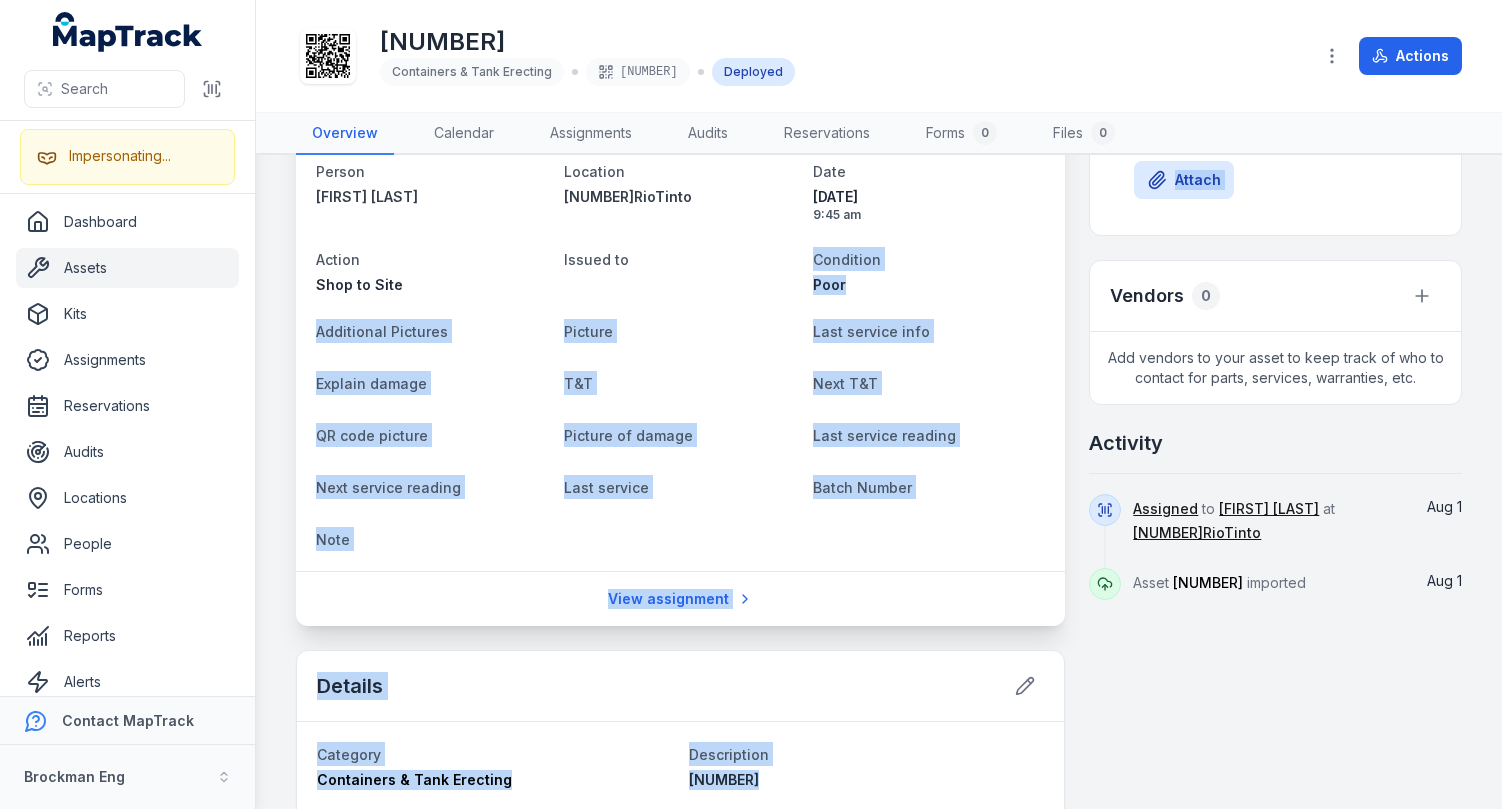 click on "[POSTAL_CODE], [COUNTRY] Person [FIRST] [LAST] Location [NUMBER]RioTinto Date [DATE] [TIME] Action Shop to Site Issued to Condition Poor Additional Pictures Picture Last service info Explain damage T&T Next T&T QR code picture Picture of damage Last service reading Next service reading Last service Batch Number Note View assignment Details Category Containers & Tank Erecting Description [NUMBER] Make Brockman Engineering Model Number Single cage Serial Number 014 User Guide Warranty End Date Warranty Certificate Purchase Date Purchase Price ($) [object Object] Hire charge ($ per week) PO Number Notes Add a note... Add note Pictures Attach files to this asset Upload files for reference and archival purposes. Attach Vendors 0 Add vendors to your asset to keep track of who to contact for parts, services, warranties, etc. Activity Assigned to [FIRST] [LAST] at [NUMBER]RioTinto Aug 1 Asset [NUMBER] imported Aug 1" at bounding box center (879, 677) 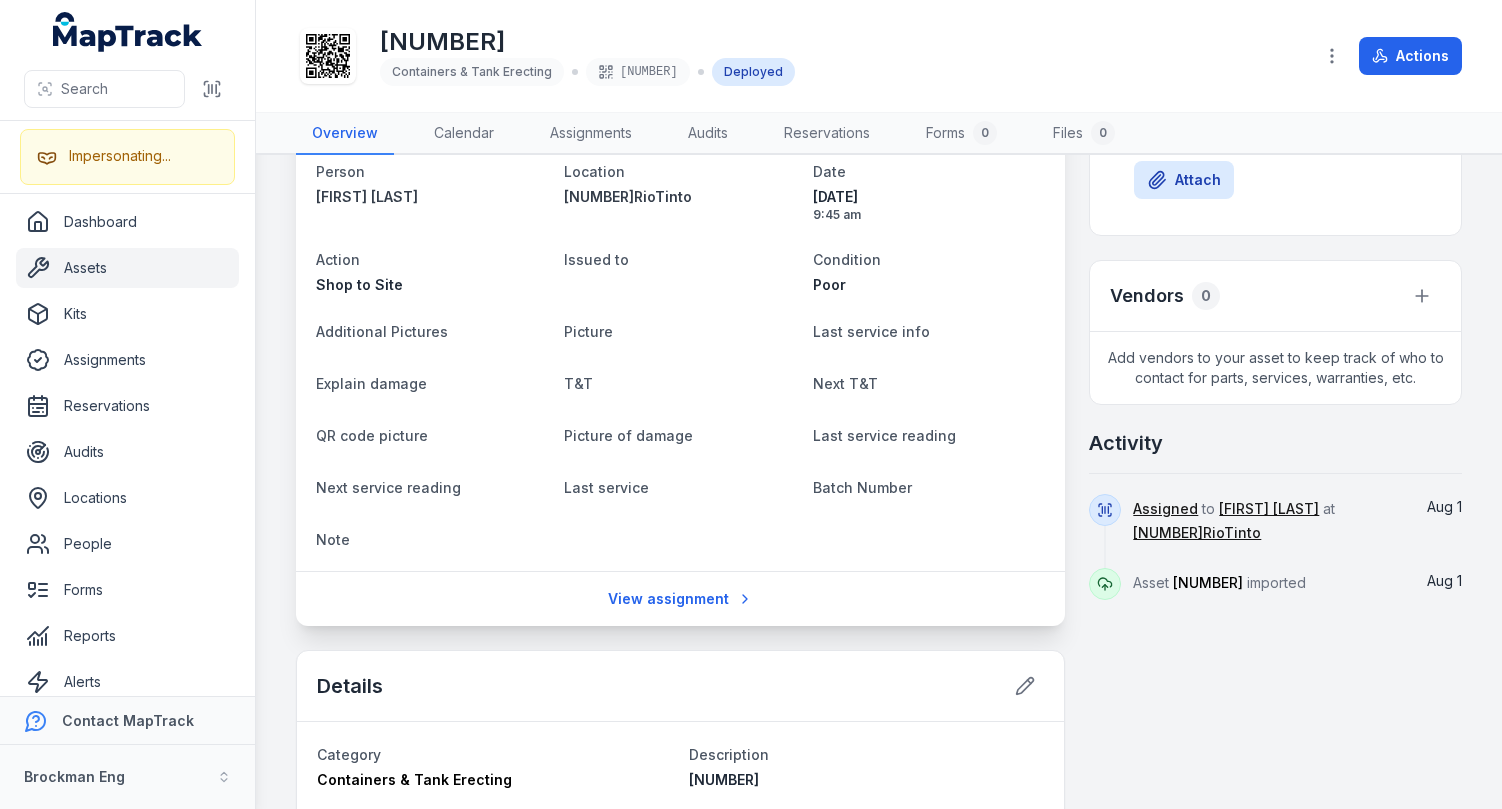 click on "[POSTAL_CODE], [COUNTRY] Person [FIRST] [LAST] Location [NUMBER]RioTinto Date [DATE] [TIME] Action Shop to Site Issued to Condition Poor Additional Pictures Picture Last service info Explain damage T&T Next T&T QR code picture Picture of damage Last service reading Next service reading Last service Batch Number Note View assignment Details Category Containers & Tank Erecting Description [NUMBER] Make Brockman Engineering Model Number Single cage Serial Number 014 User Guide Warranty End Date Warranty Certificate Purchase Date Purchase Price ($) [object Object] Hire charge ($ per week) PO Number Notes Add a note... Add note Pictures Attach files to this asset Upload files for reference and archival purposes. Attach Vendors 0 Add vendors to your asset to keep track of who to contact for parts, services, warranties, etc. Activity Assigned to [FIRST] [LAST] at [NUMBER]RioTinto Aug 1 Asset [NUMBER] imported Aug 1" at bounding box center [879, 677] 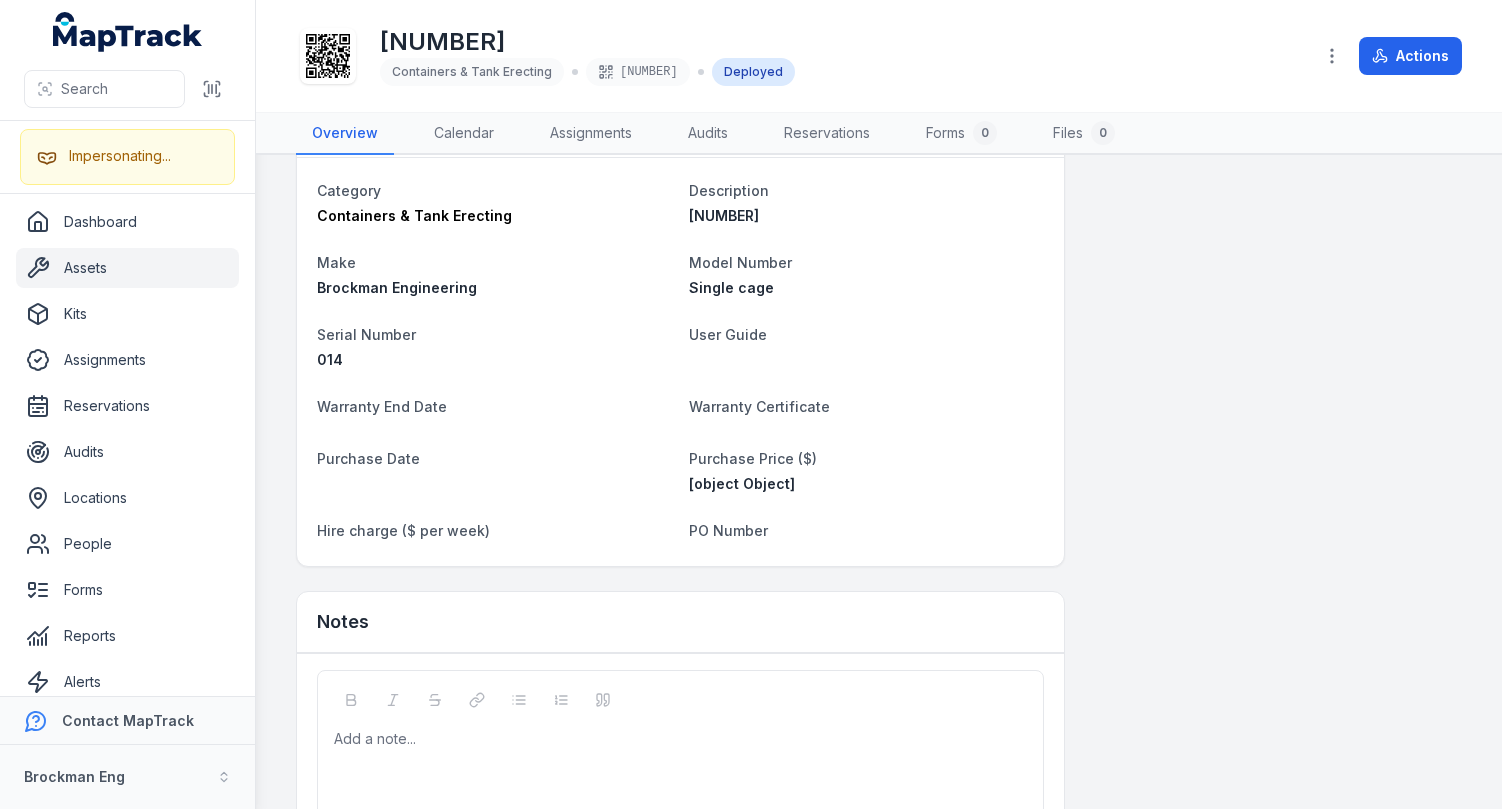 scroll, scrollTop: 938, scrollLeft: 0, axis: vertical 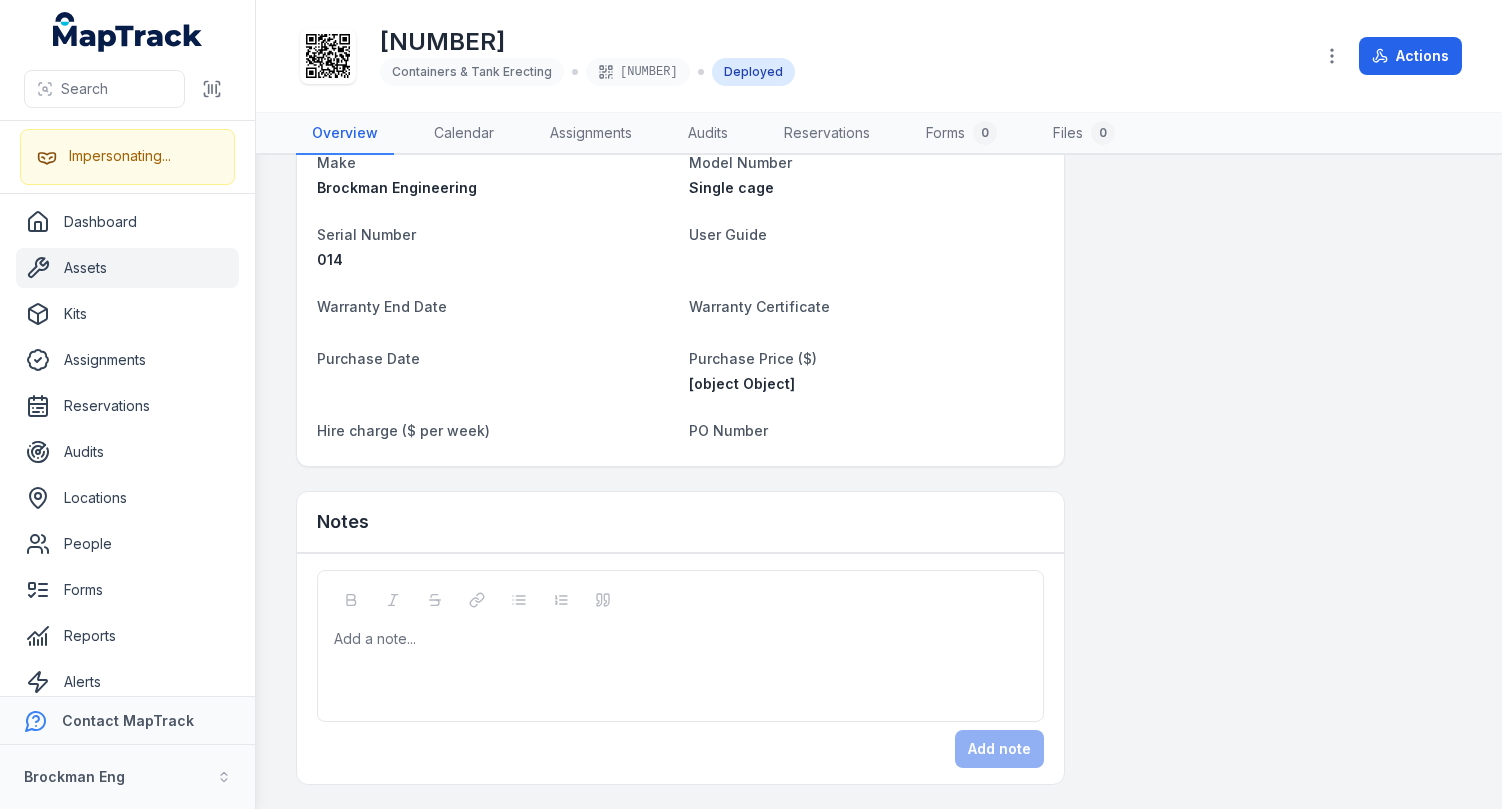 click on "[POSTAL_CODE], [COUNTRY] Person [FIRST] [LAST] Location [NUMBER]RioTinto Date [DATE] [TIME] Action Shop to Site Issued to Condition Poor Additional Pictures Picture Last service info Explain damage T&T Next T&T QR code picture Picture of damage Last service reading Next service reading Last service Batch Number Note View assignment Details Category Containers & Tank Erecting Description [NUMBER] Make Brockman Engineering Model Number Single cage Serial Number 014 User Guide Warranty End Date Warranty Certificate Purchase Date Purchase Price ($) [object Object] Hire charge ($ per week) PO Number Notes Add a note... Add note Pictures Attach files to this asset Upload files for reference and archival purposes. Attach Vendors 0 Add vendors to your asset to keep track of who to contact for parts, services, warranties, etc. Activity Assigned to [FIRST] [LAST] at [NUMBER]RioTinto Aug 1 Asset [NUMBER] imported Aug 1" at bounding box center [879, 13] 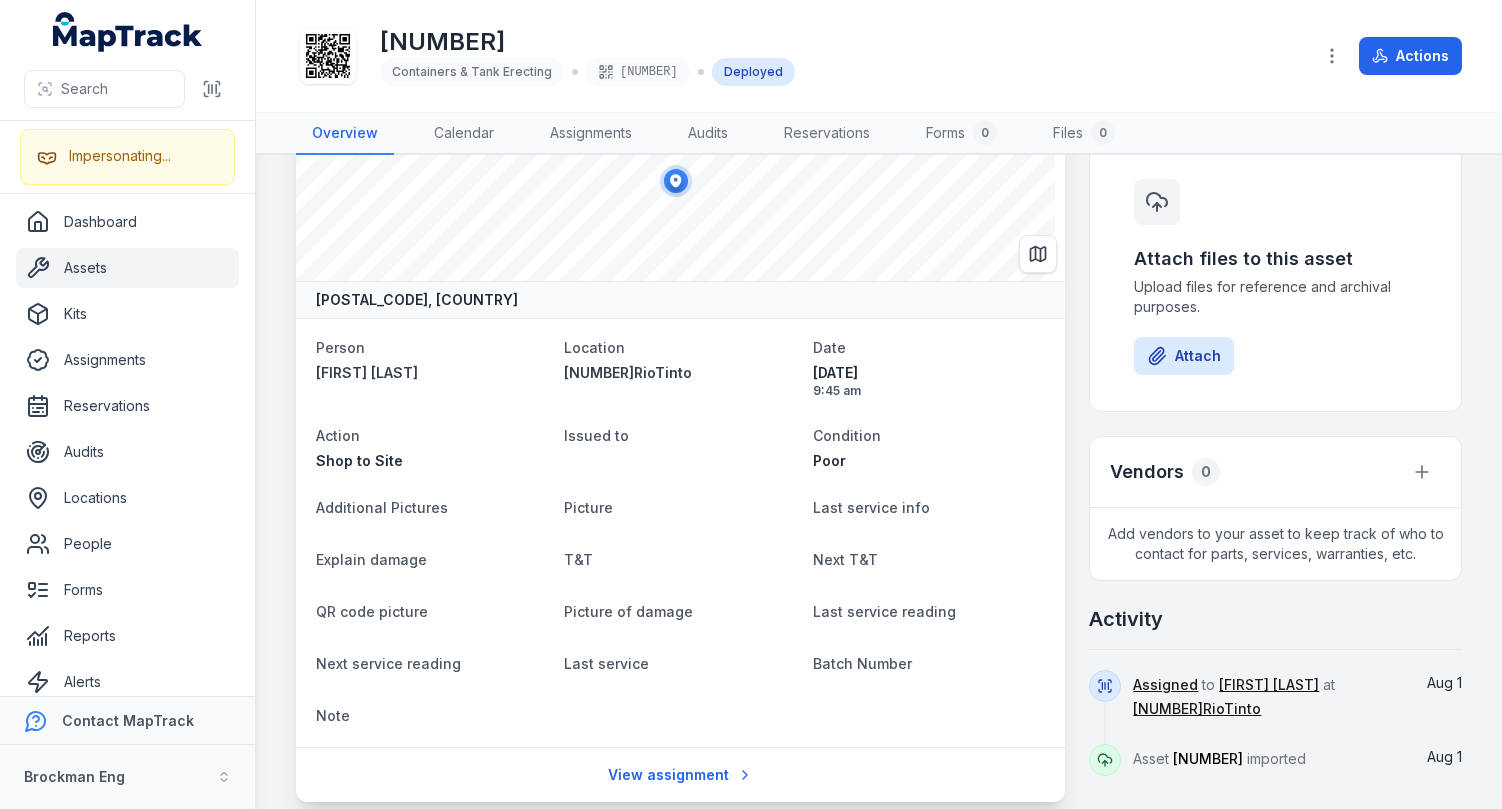 scroll, scrollTop: 0, scrollLeft: 0, axis: both 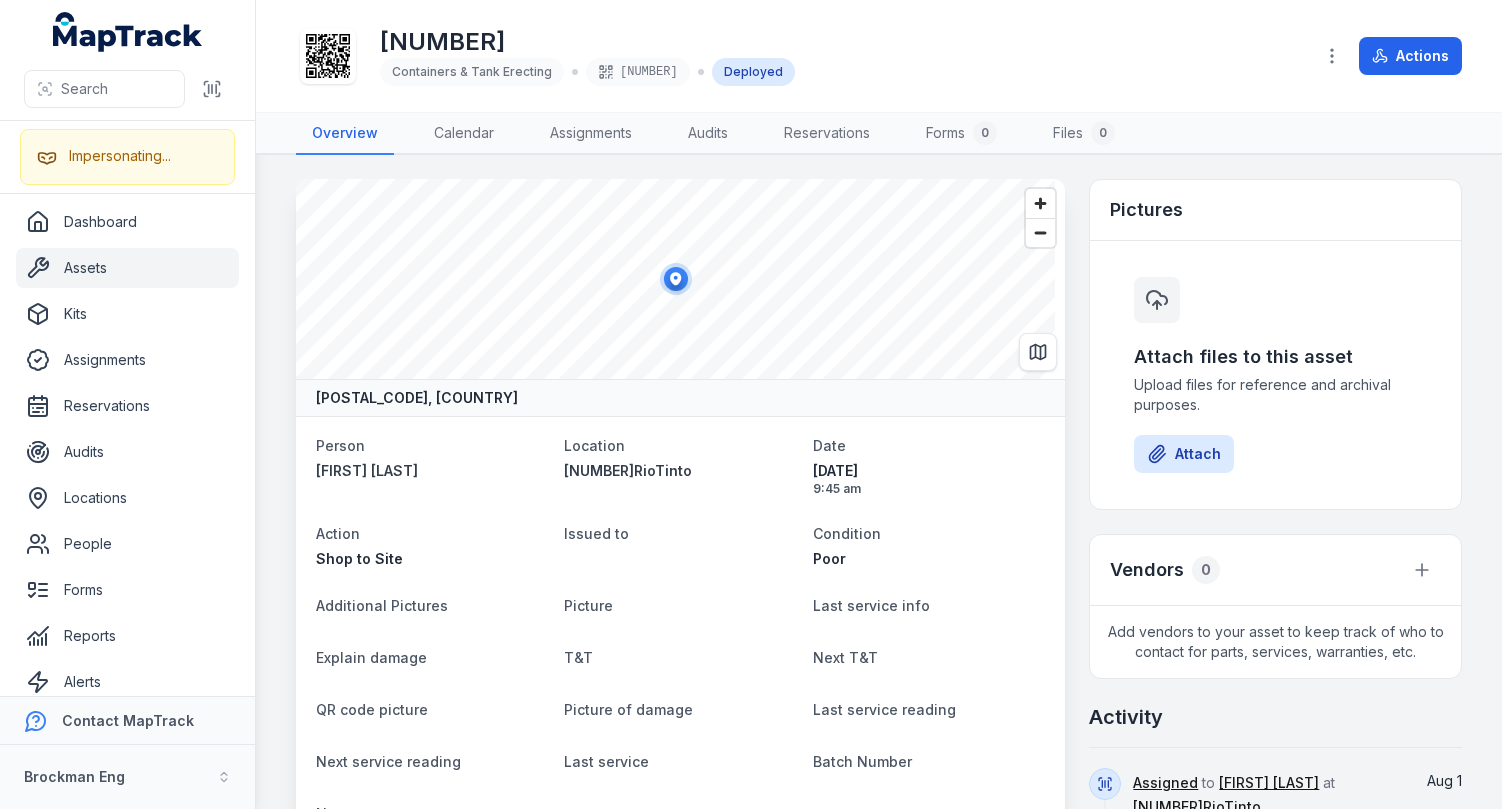 click on "[POSTAL_CODE], [COUNTRY] Person [FIRST] [LAST] Location [NUMBER]RioTinto Date [DATE] [TIME] Action Shop to Site Issued to Condition Poor Additional Pictures Picture Last service info Explain damage T&T Next T&T QR code picture Picture of damage Last service reading Next service reading Last service Batch Number Note View assignment Details Category Containers & Tank Erecting Description [NUMBER] Make Brockman Engineering Model Number Single cage Serial Number 014 User Guide Warranty End Date Warranty Certificate Purchase Date Purchase Price ($) [object Object] Hire charge ($ per week) PO Number Notes Add a note... Add note Pictures Attach files to this asset Upload files for reference and archival purposes. Attach Vendors 0 Add vendors to your asset to keep track of who to contact for parts, services, warranties, etc. Activity Assigned to [FIRST] [LAST] at [NUMBER]RioTinto Aug 1 Asset [NUMBER] imported Aug 1" at bounding box center (879, 951) 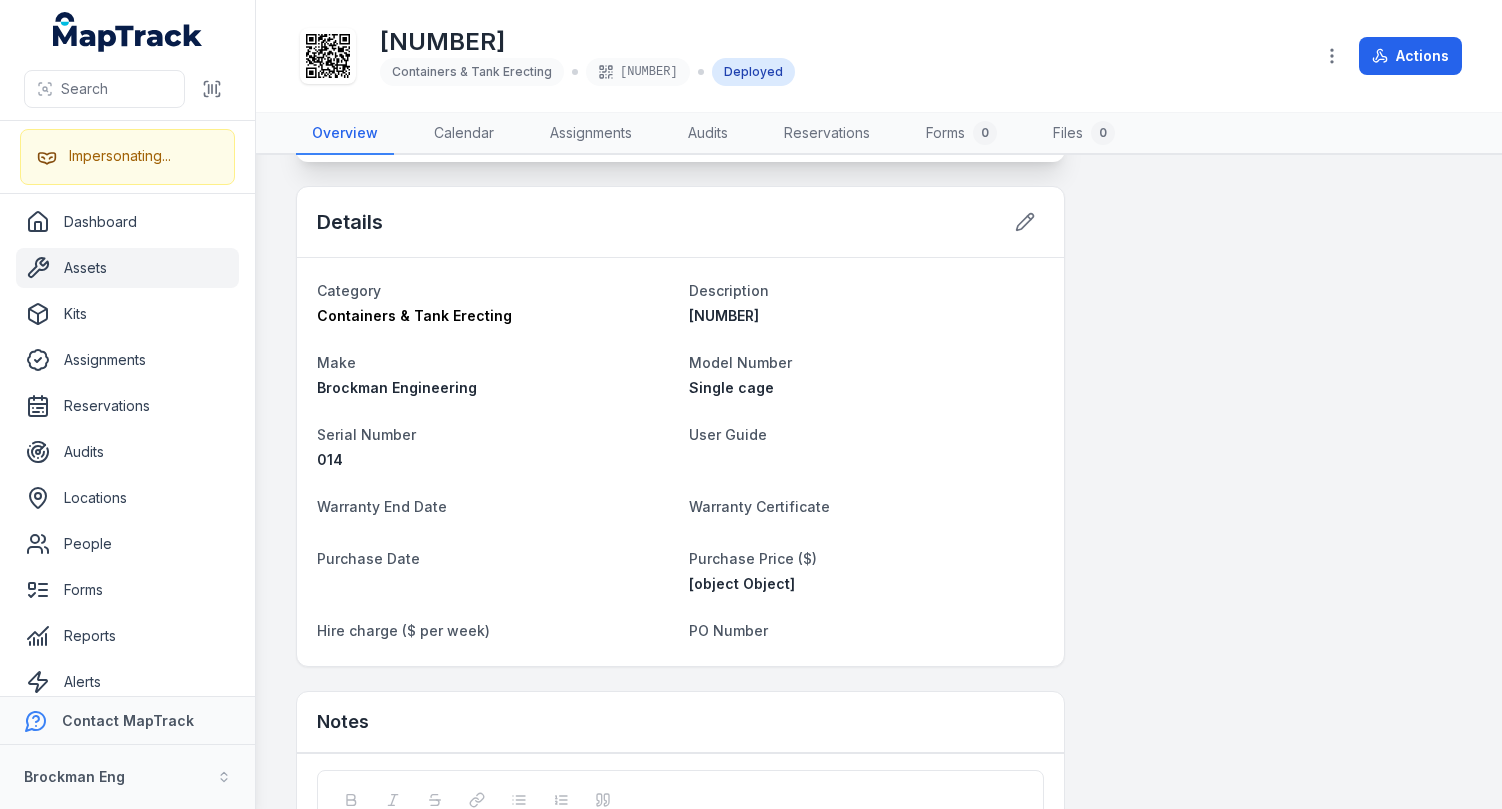 scroll, scrollTop: 938, scrollLeft: 0, axis: vertical 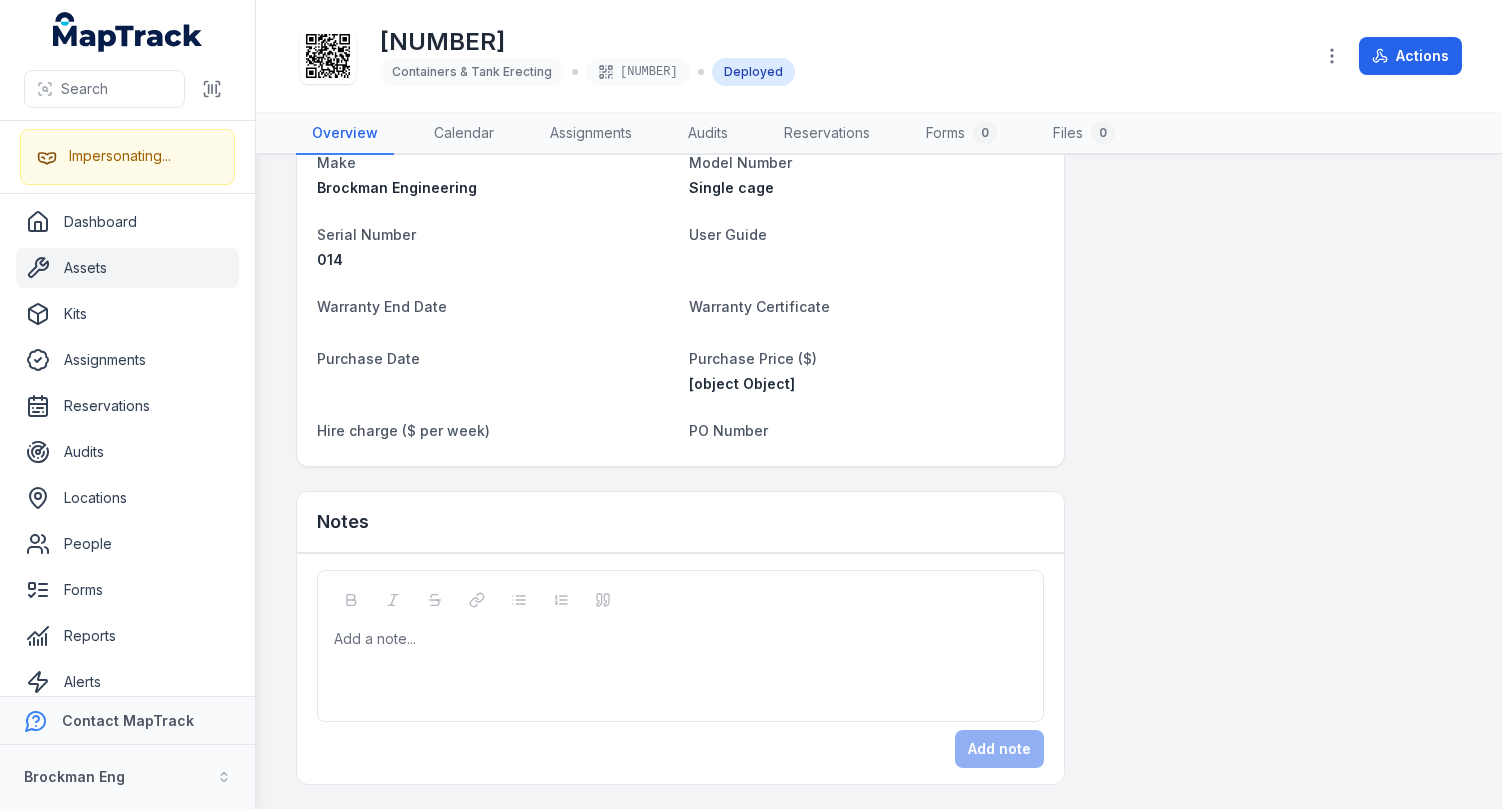click on "[POSTAL_CODE], [COUNTRY] Person [FIRST] [LAST] Location [NUMBER]RioTinto Date [DATE] [TIME] Action Shop to Site Issued to Condition Poor Additional Pictures Picture Last service info Explain damage T&T Next T&T QR code picture Picture of damage Last service reading Next service reading Last service Batch Number Note View assignment Details Category Containers & Tank Erecting Description [NUMBER] Make Brockman Engineering Model Number Single cage Serial Number 014 User Guide Warranty End Date Warranty Certificate Purchase Date Purchase Price ($) [object Object] Hire charge ($ per week) PO Number Notes Add a note... Add note Pictures Attach files to this asset Upload files for reference and archival purposes. Attach Vendors 0 Add vendors to your asset to keep track of who to contact for parts, services, warranties, etc. Activity Assigned to [FIRST] [LAST] at [NUMBER]RioTinto Aug 1 Asset [NUMBER] imported Aug 1" at bounding box center (879, 13) 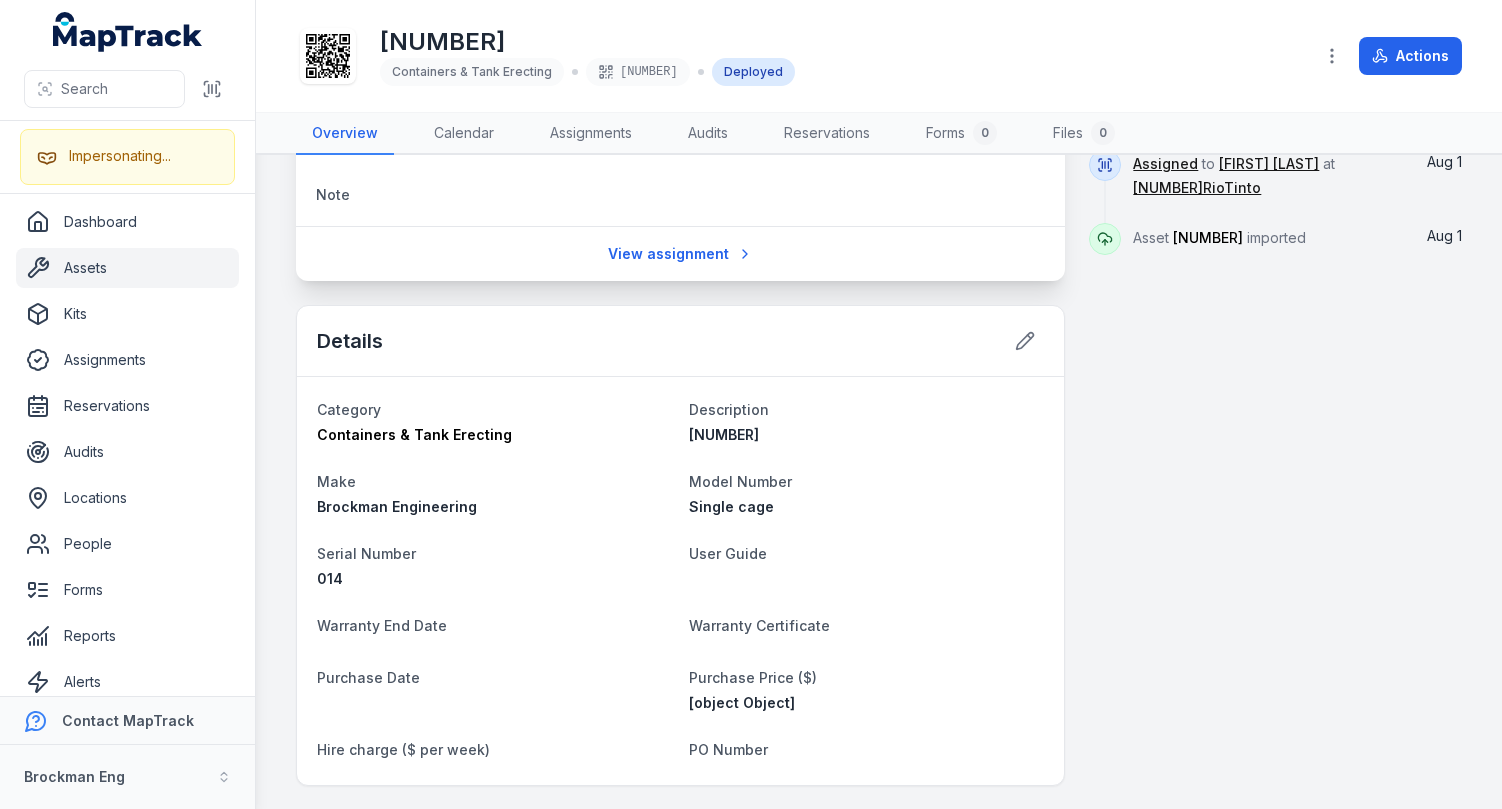 scroll, scrollTop: 606, scrollLeft: 0, axis: vertical 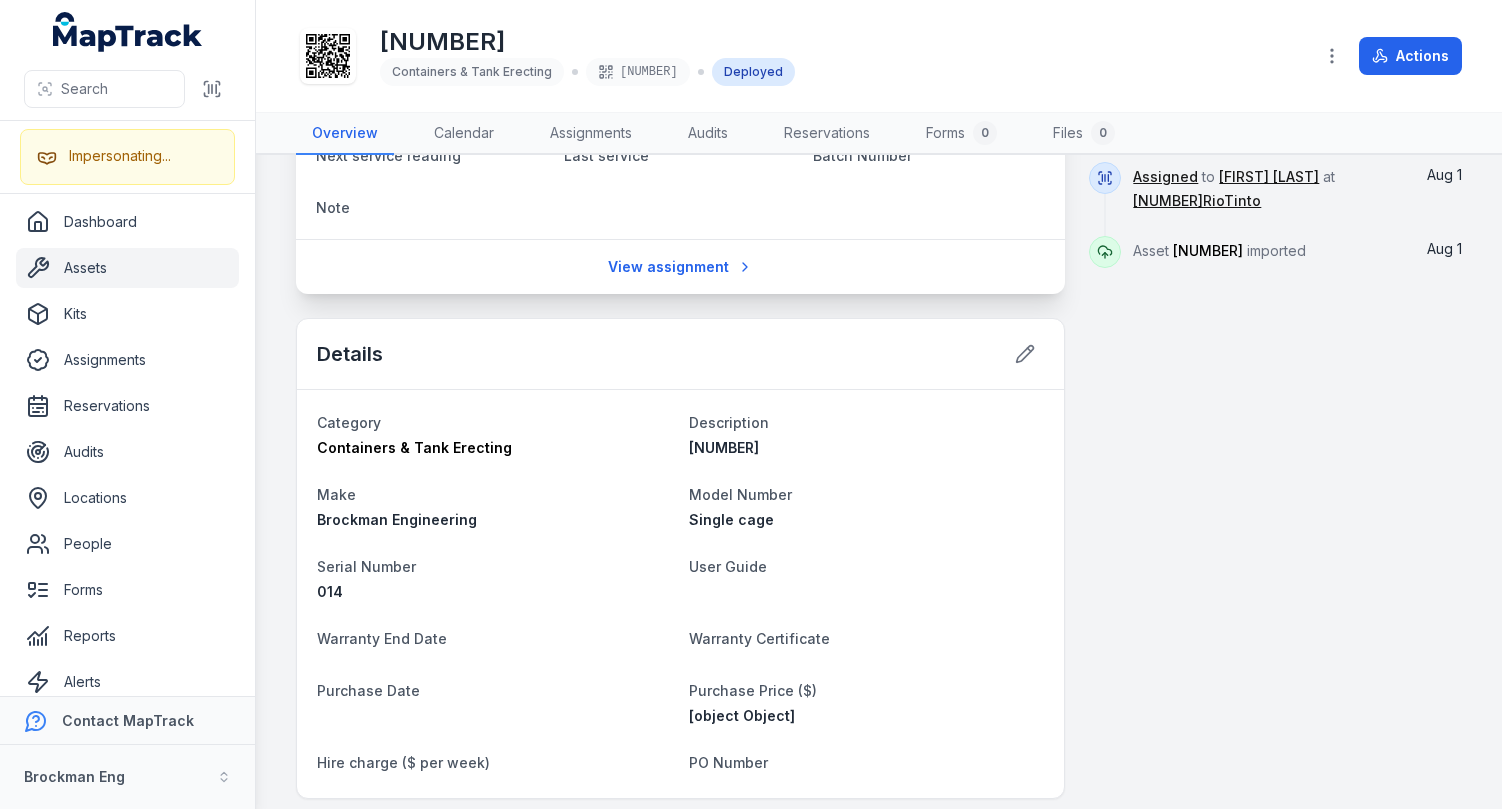 click on "[POSTAL_CODE], [COUNTRY] Person [FIRST] [LAST] Location [NUMBER]RioTinto Date [DATE] [TIME] Action Shop to Site Issued to Condition Poor Additional Pictures Picture Last service info Explain damage T&T Next T&T QR code picture Picture of damage Last service reading Next service reading Last service Batch Number Note View assignment Details Category Containers & Tank Erecting Description [NUMBER] Make Brockman Engineering Model Number Single cage Serial Number 014 User Guide Warranty End Date Warranty Certificate Purchase Date Purchase Price ($) [object Object] Hire charge ($ per week) PO Number Notes Add a note... Add note Pictures Attach files to this asset Upload files for reference and archival purposes. Attach Vendors 0 Add vendors to your asset to keep track of who to contact for parts, services, warranties, etc. Activity Assigned to [FIRST] [LAST] at [NUMBER]RioTinto Aug 1 Asset [NUMBER] imported Aug 1" at bounding box center (879, 345) 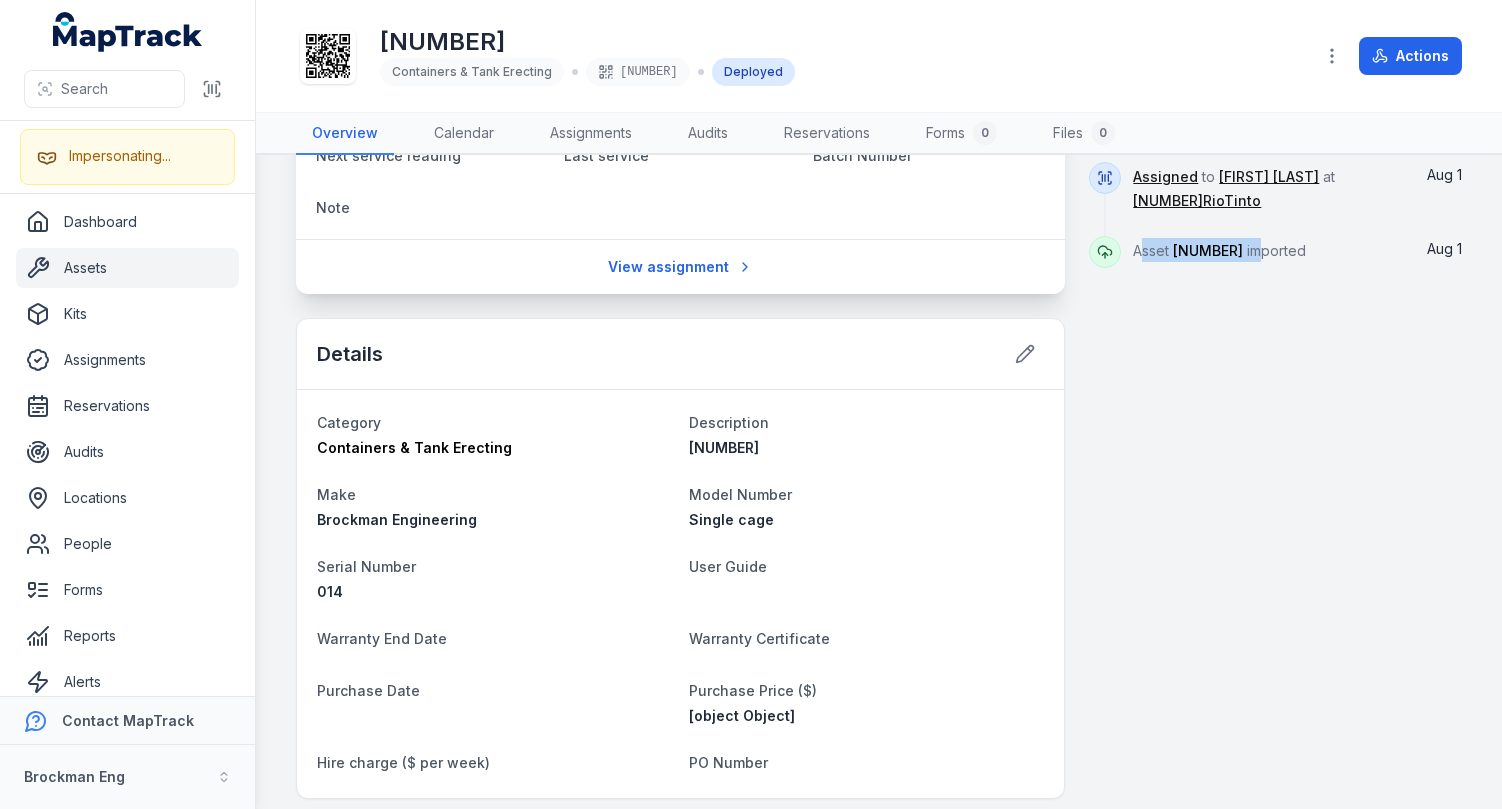 drag, startPoint x: 1249, startPoint y: 252, endPoint x: 1135, endPoint y: 249, distance: 114.03947 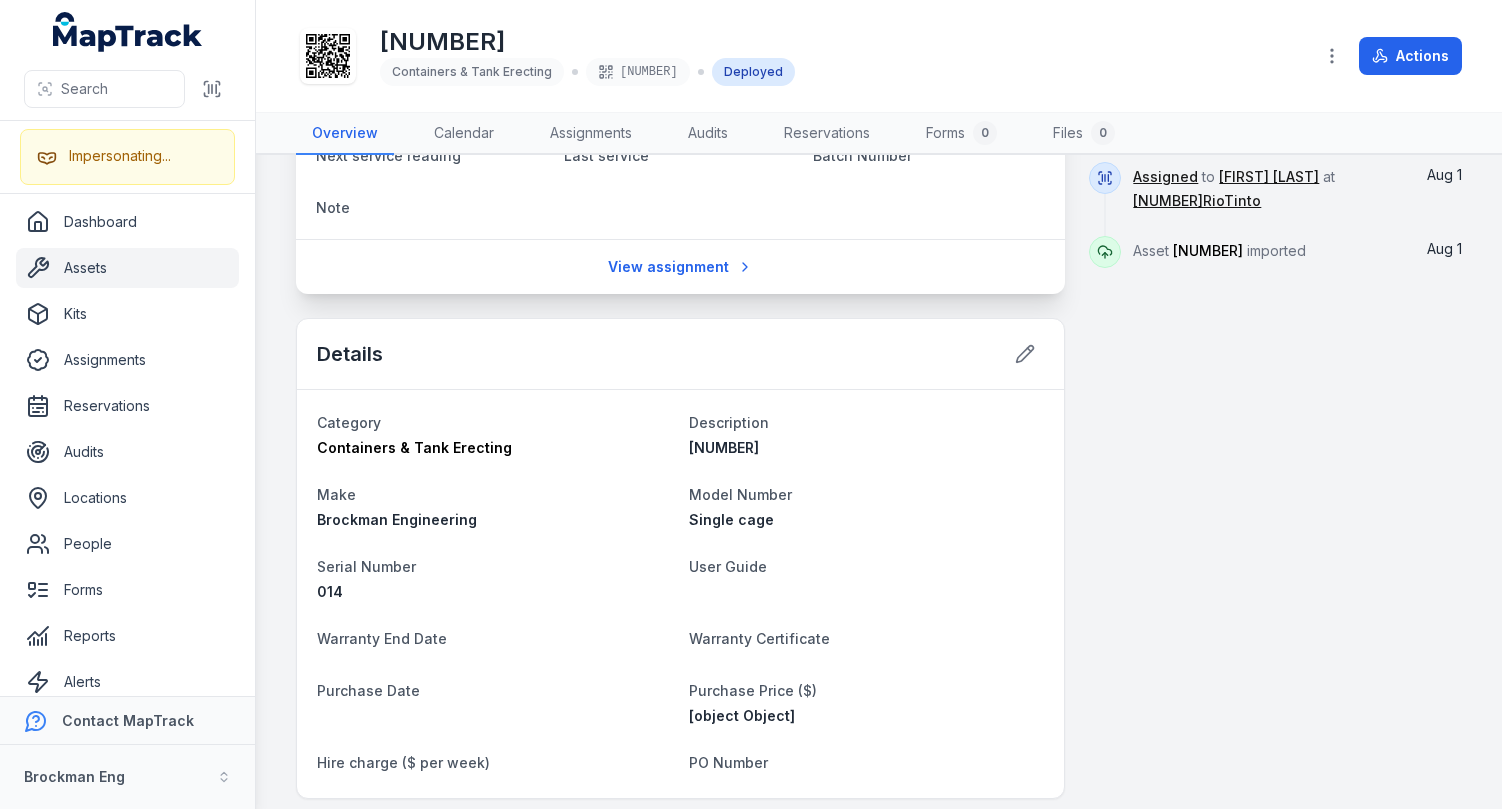 drag, startPoint x: 1234, startPoint y: 356, endPoint x: 1261, endPoint y: 369, distance: 29.966648 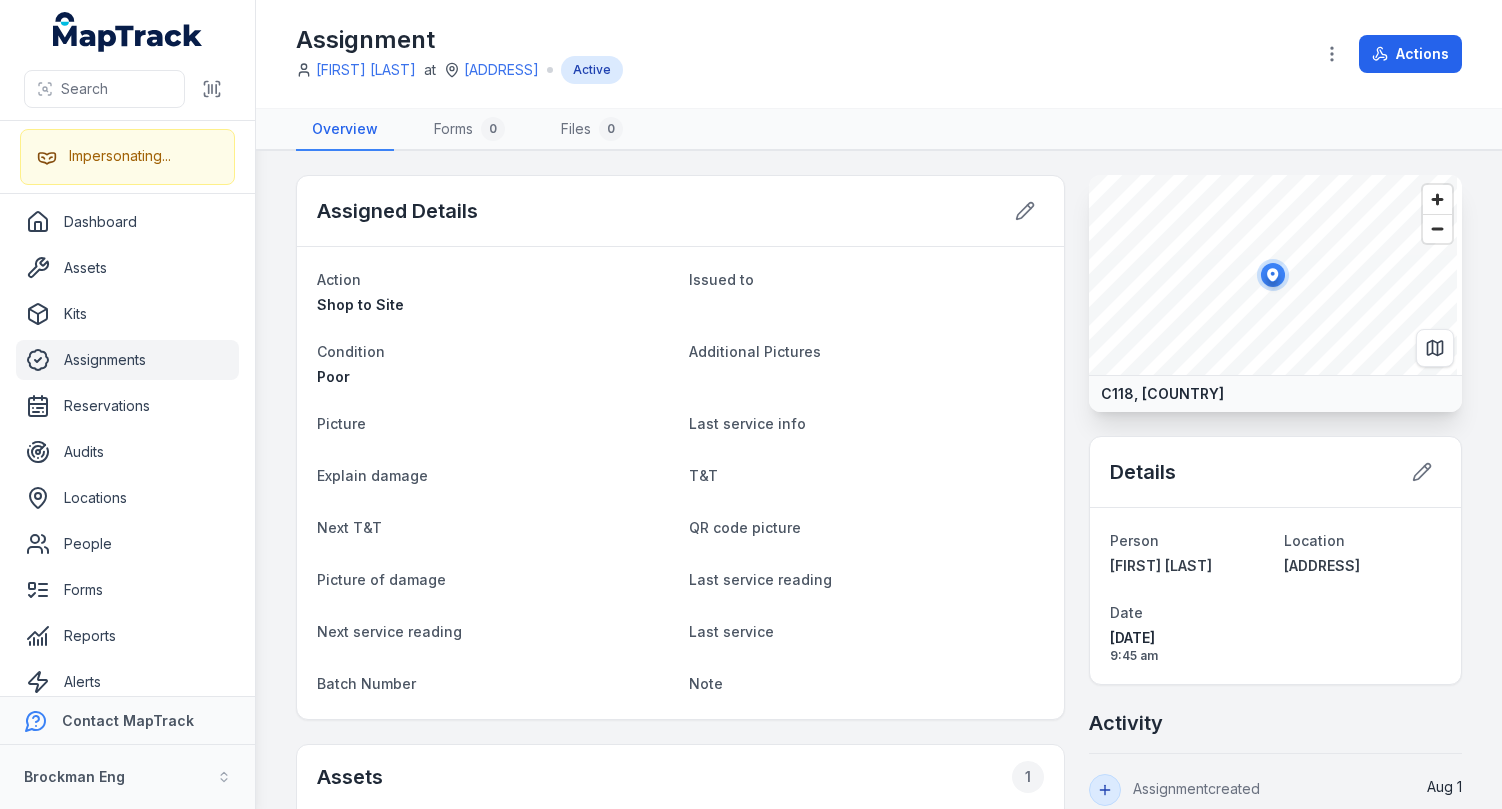 scroll, scrollTop: 0, scrollLeft: 0, axis: both 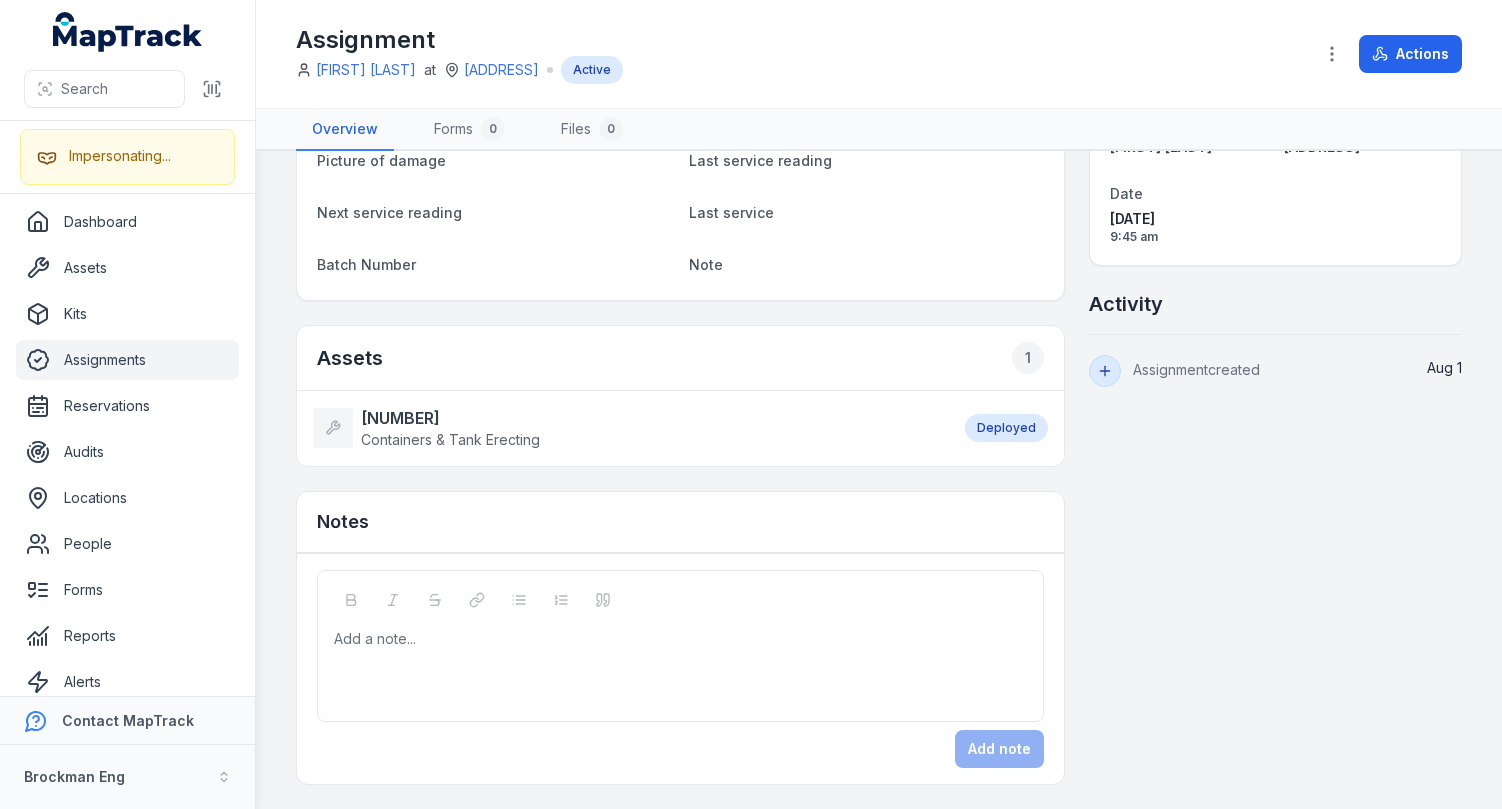 click on "Assigned Details Action Shop to Site Issued to Condition Poor Additional Pictures Picture Last service info Explain damage T&T Next T&T QR code picture Picture of damage Last service reading Next service reading Last service Batch Number Note Assets 1 [NUMBER] Containers & Tank Erecting Deployed Notes Add a note... Add note C118, [COUNTRY] Details Person [FIRST] [LAST] Location [ADDRESS] Date [DATE] [TIME] Activity Assignment created Aug 1" at bounding box center [879, 270] 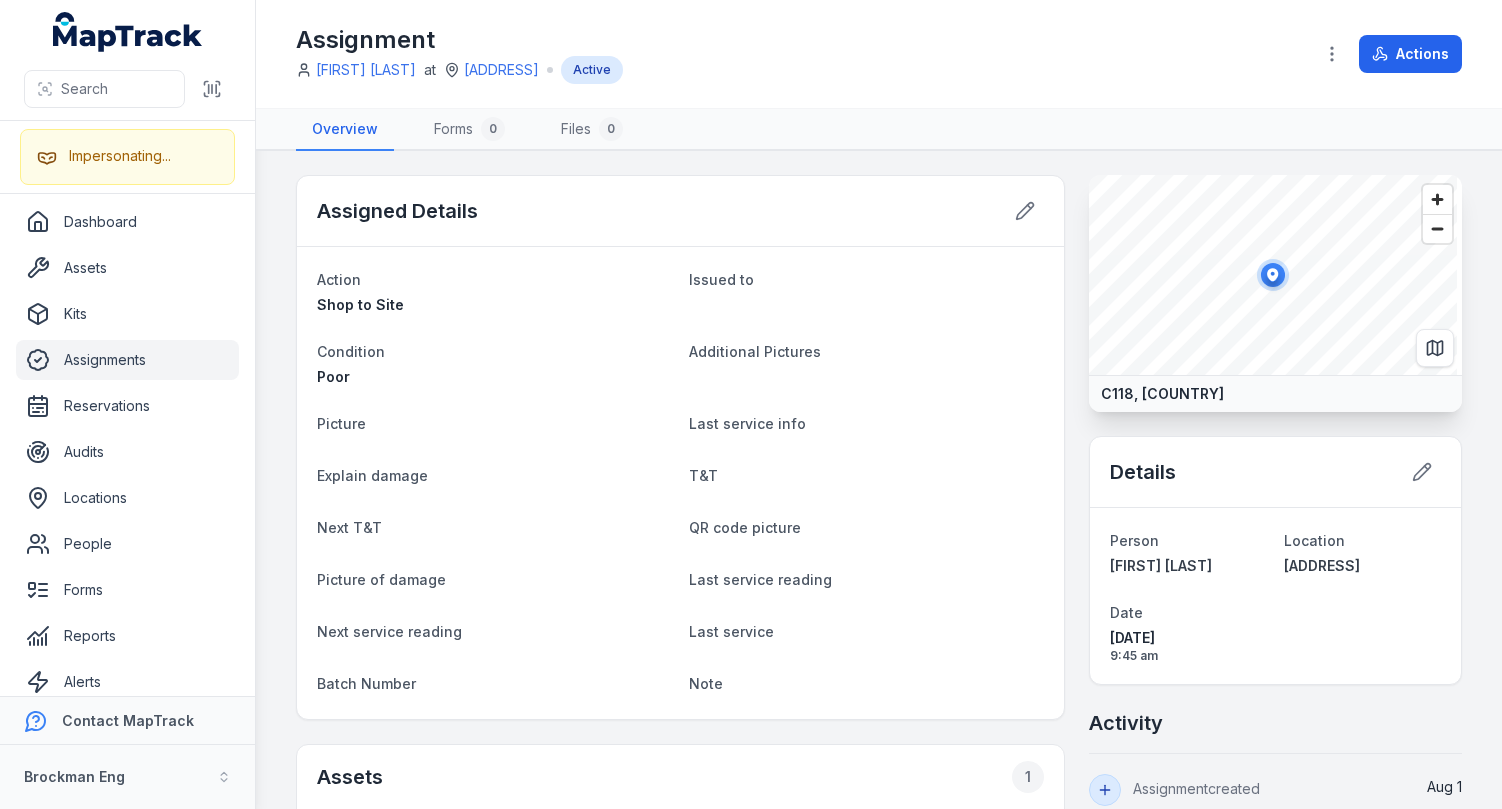 click on "Assignment [FIRST] [LAST] at [ADDRESS] Active" at bounding box center (796, 54) 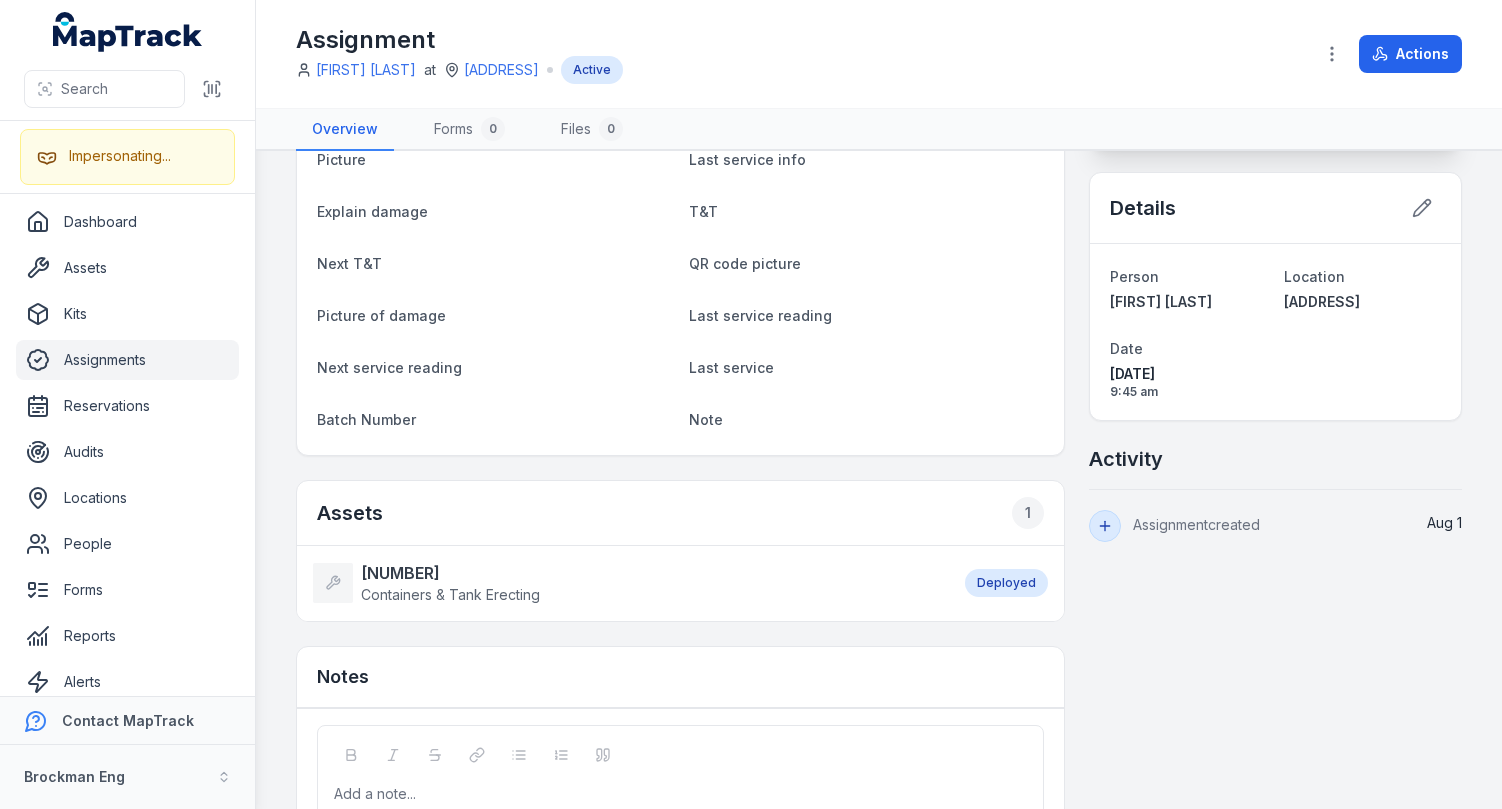 scroll, scrollTop: 419, scrollLeft: 0, axis: vertical 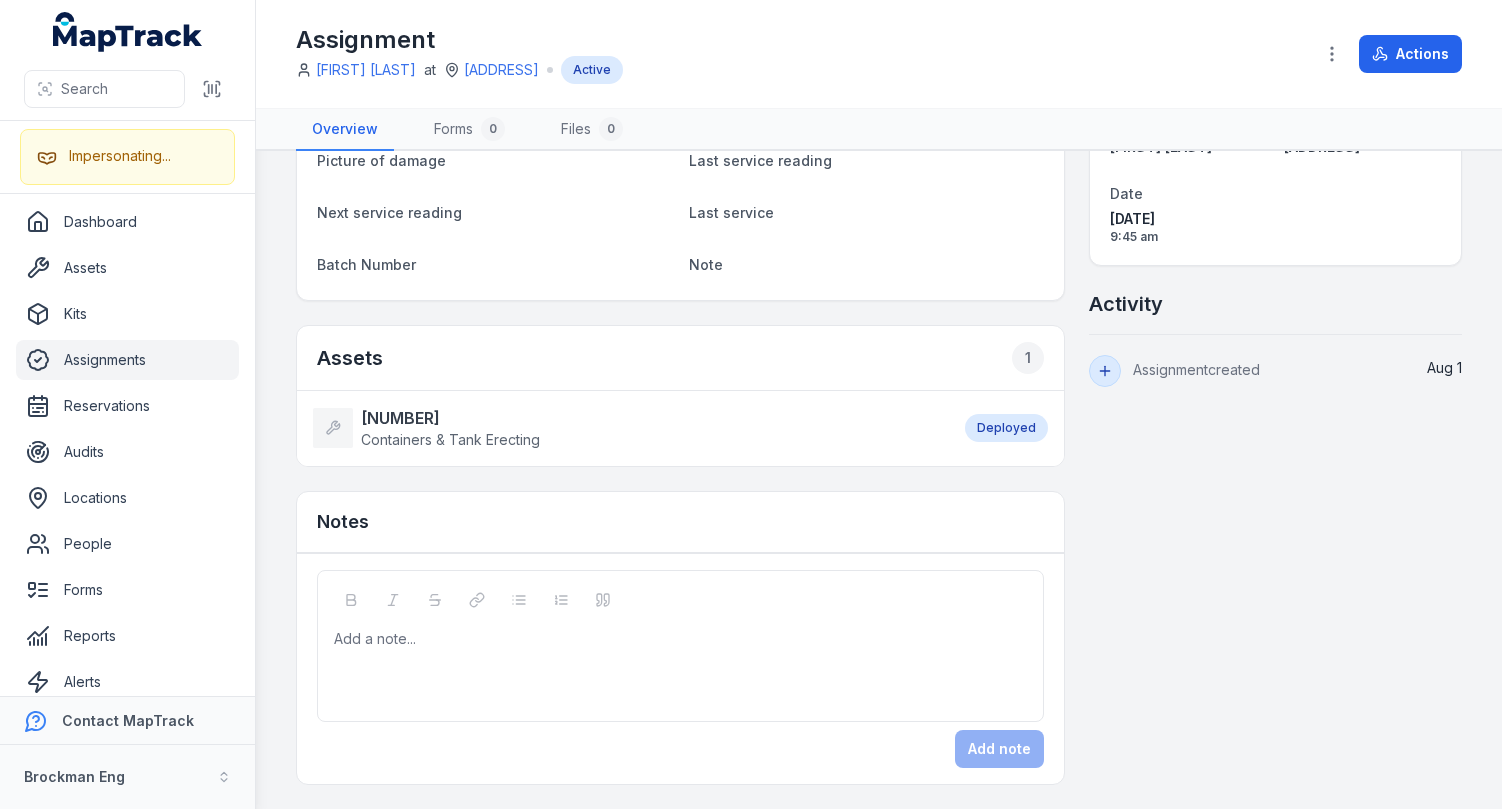 click on "Note" at bounding box center [867, 264] 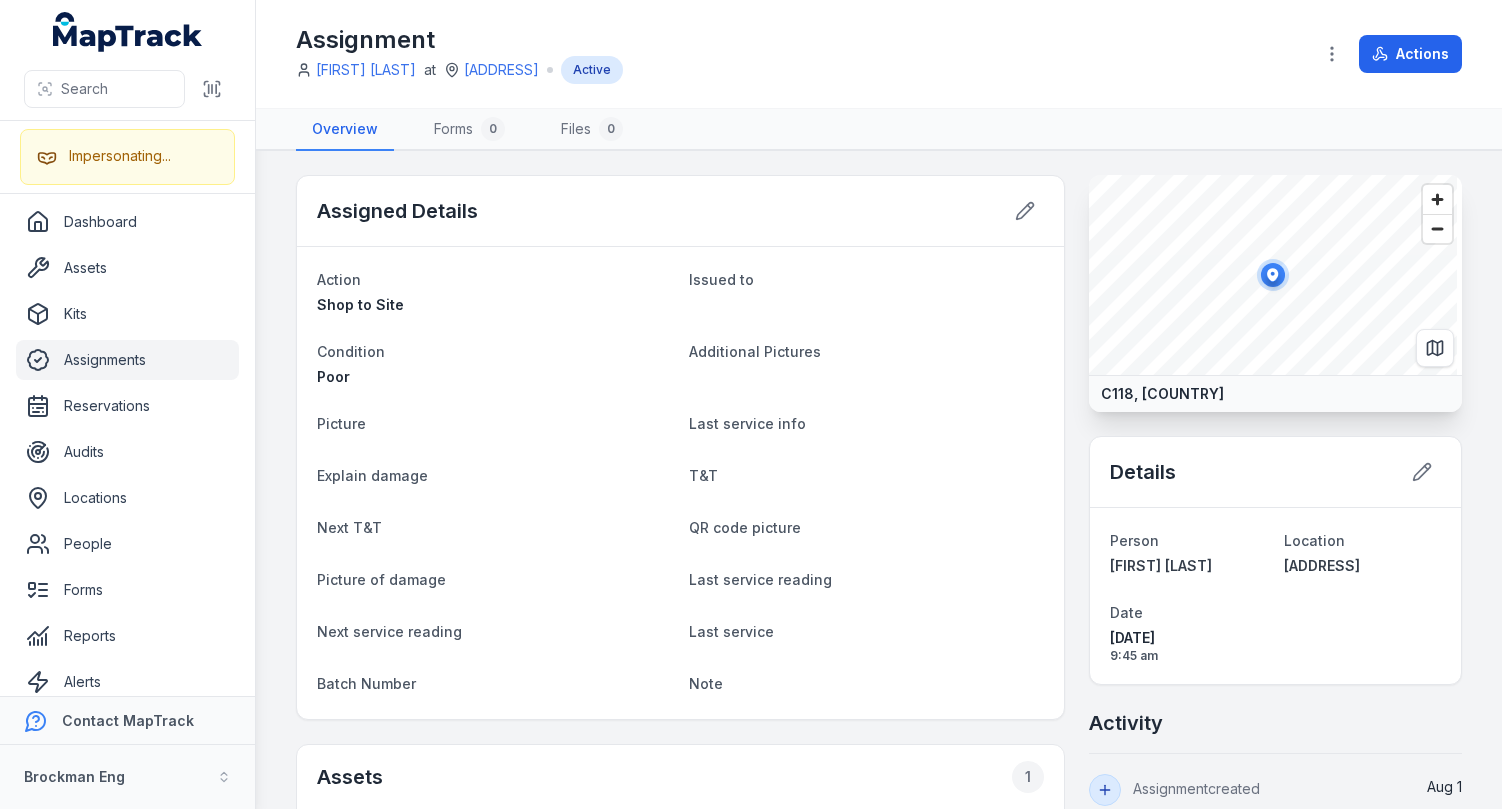 click on "Assignment Greg Dennison at 4463 RioTinto Active Actions" at bounding box center (879, 54) 